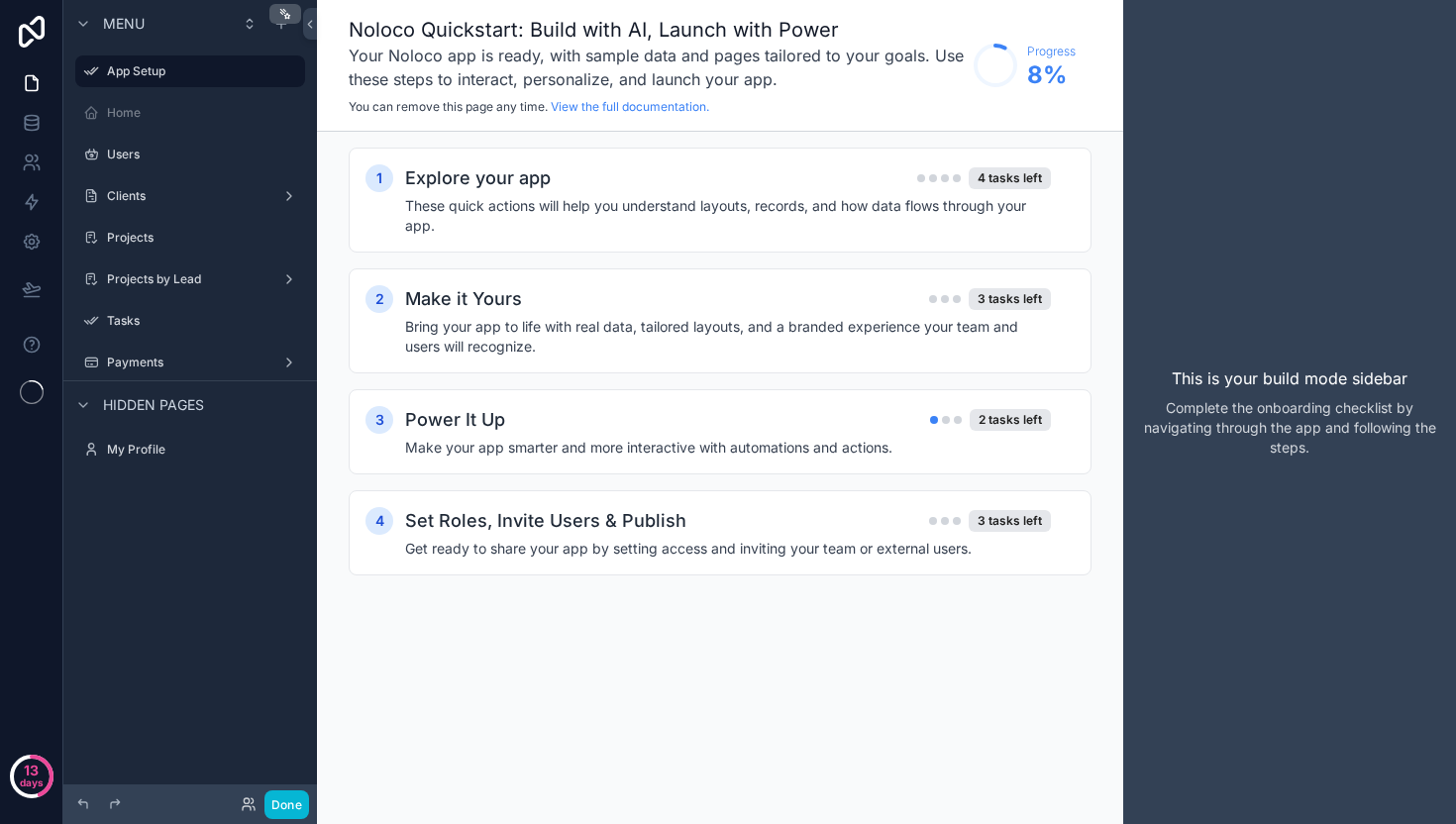 scroll, scrollTop: 0, scrollLeft: 0, axis: both 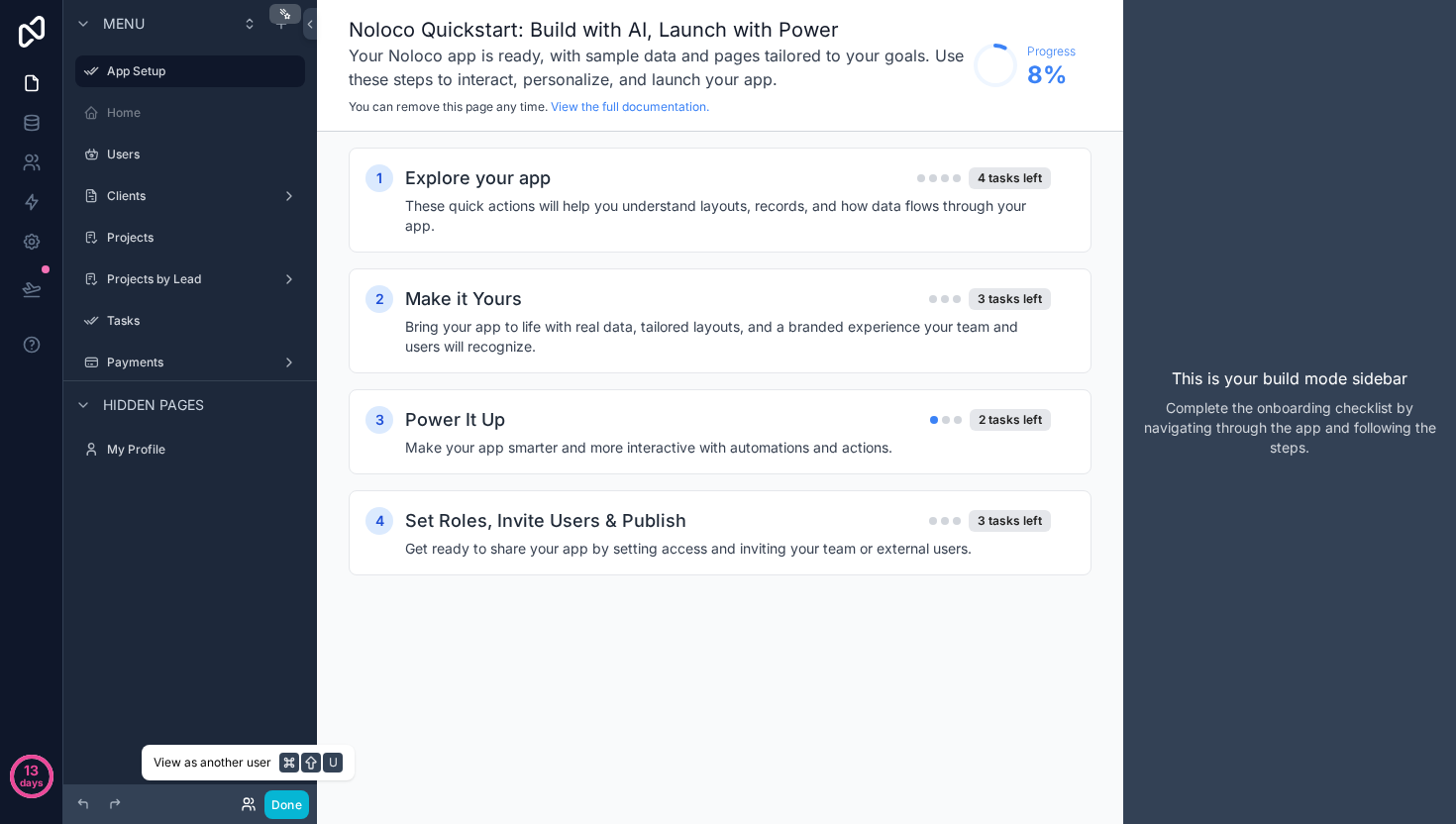 click 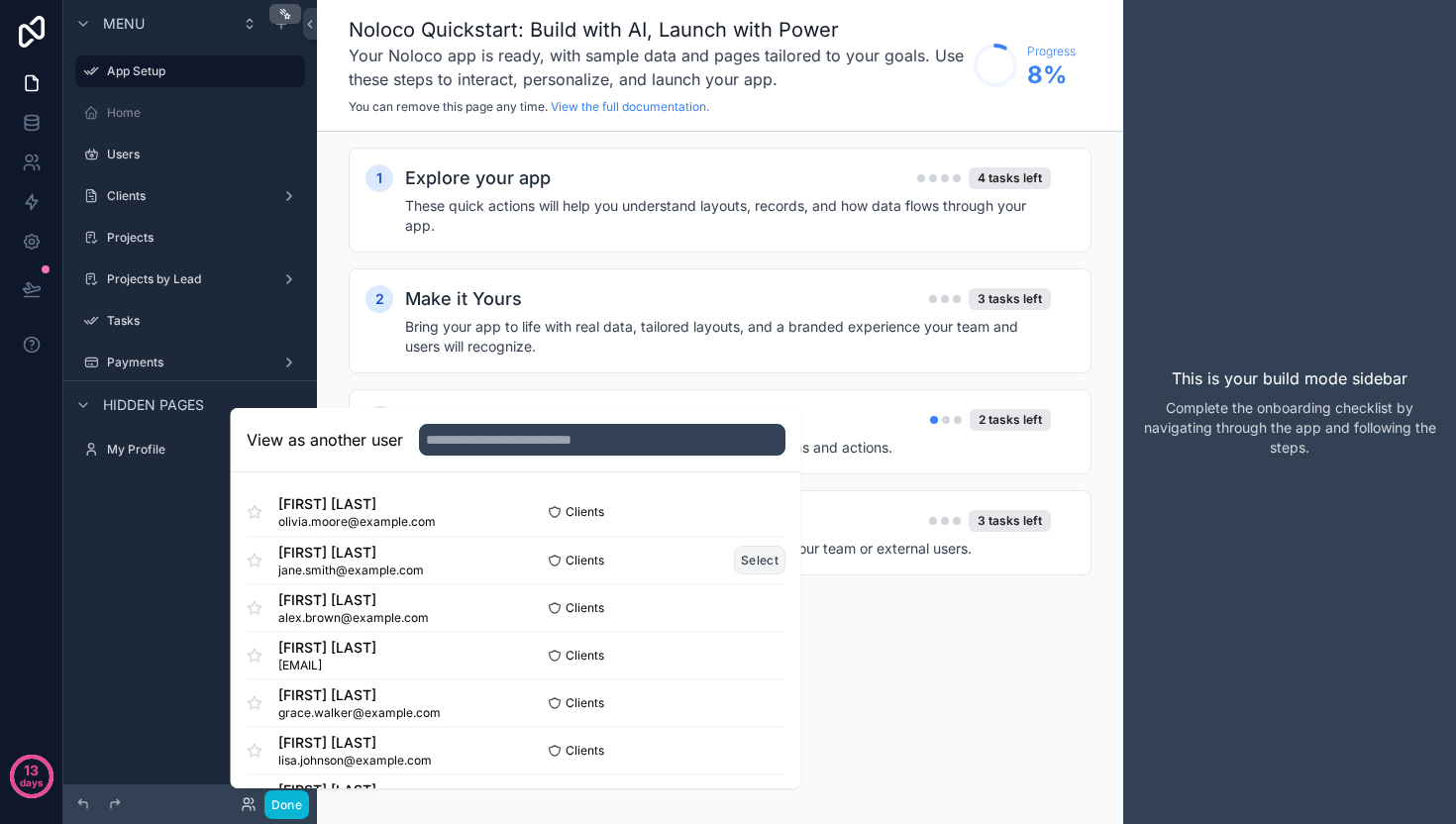 click on "Select" at bounding box center [760, 560] 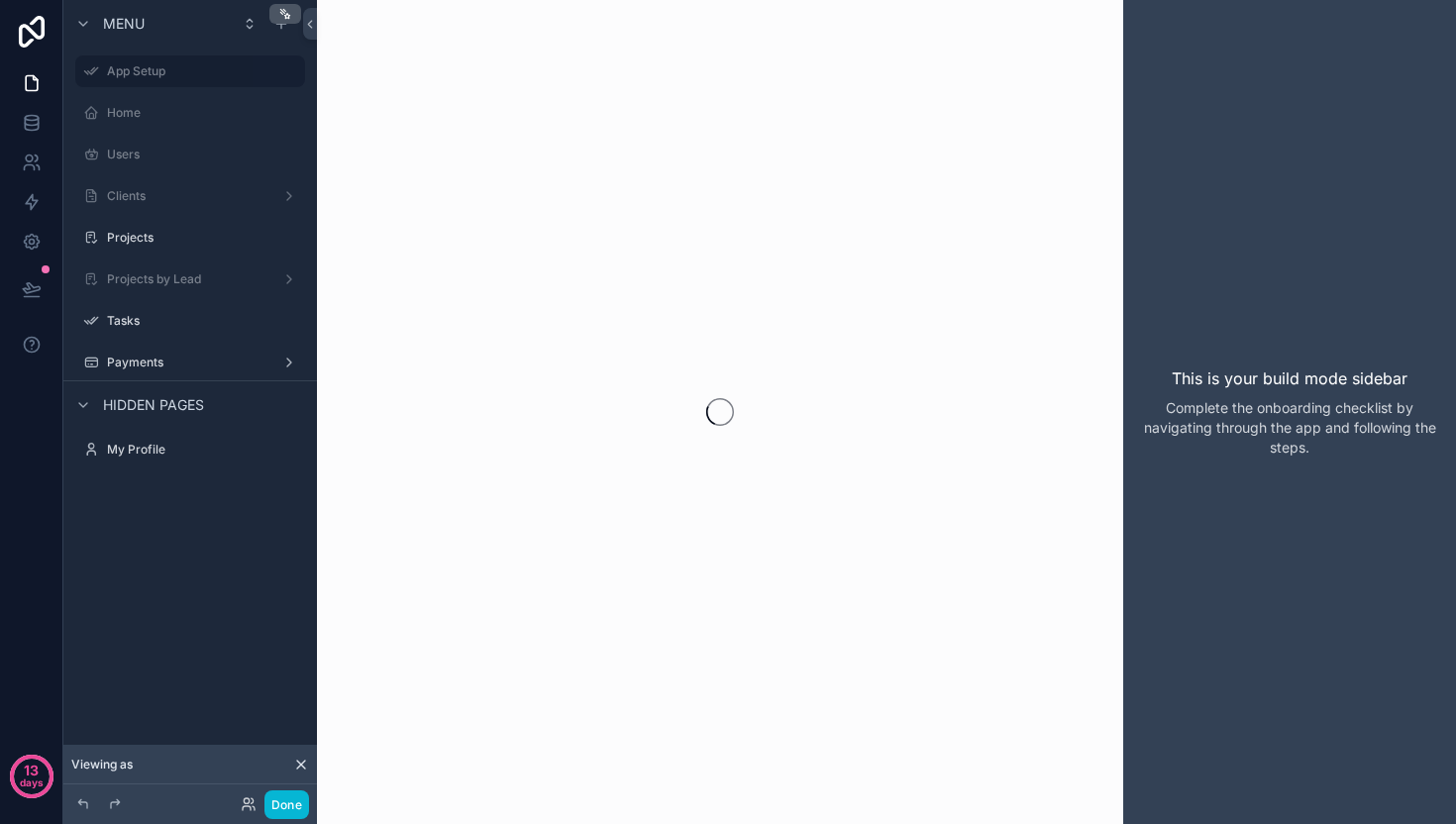 scroll, scrollTop: 0, scrollLeft: 0, axis: both 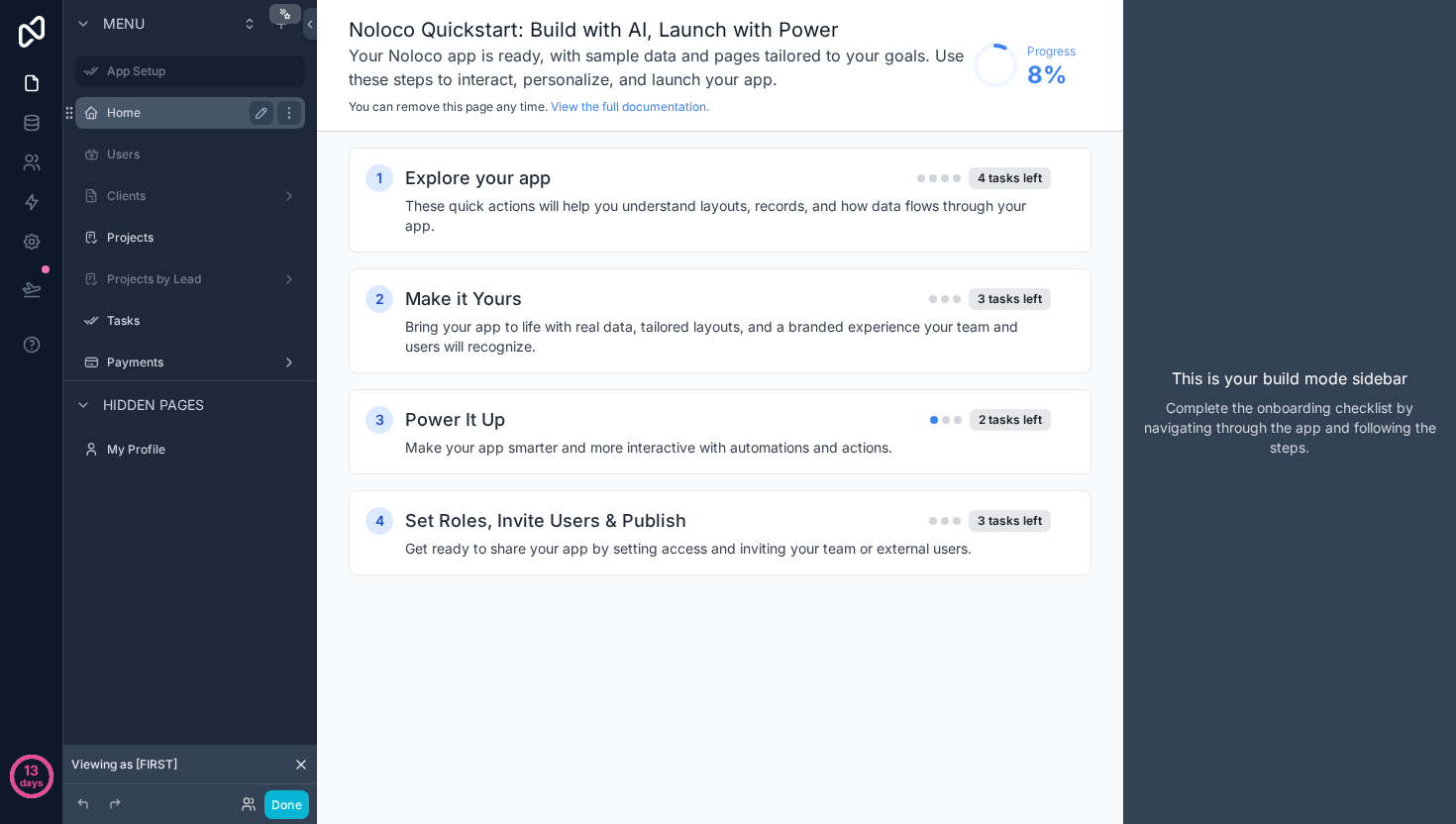 click on "Home" at bounding box center (186, 113) 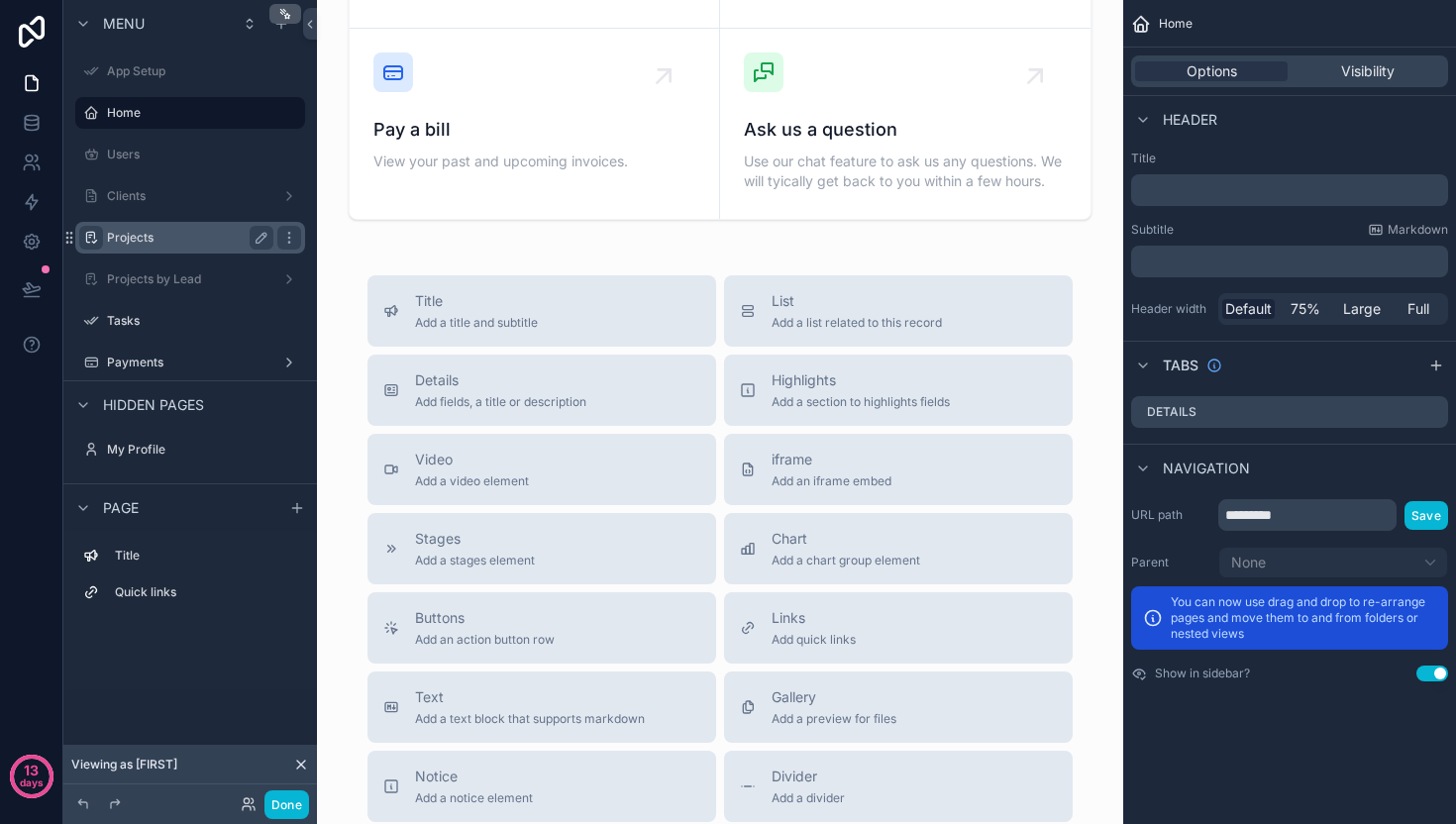 scroll, scrollTop: 506, scrollLeft: 0, axis: vertical 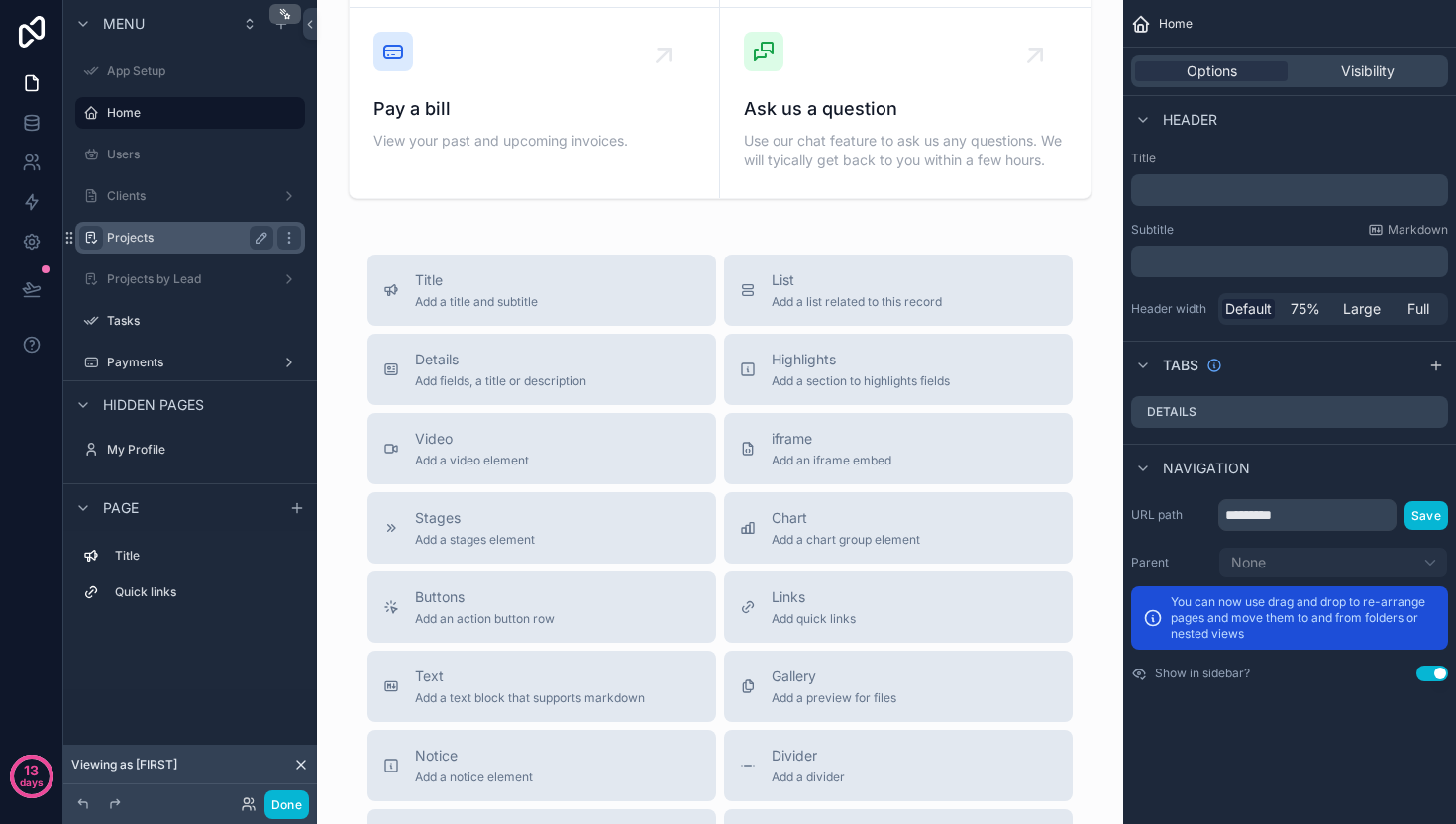 click at bounding box center (91, 238) 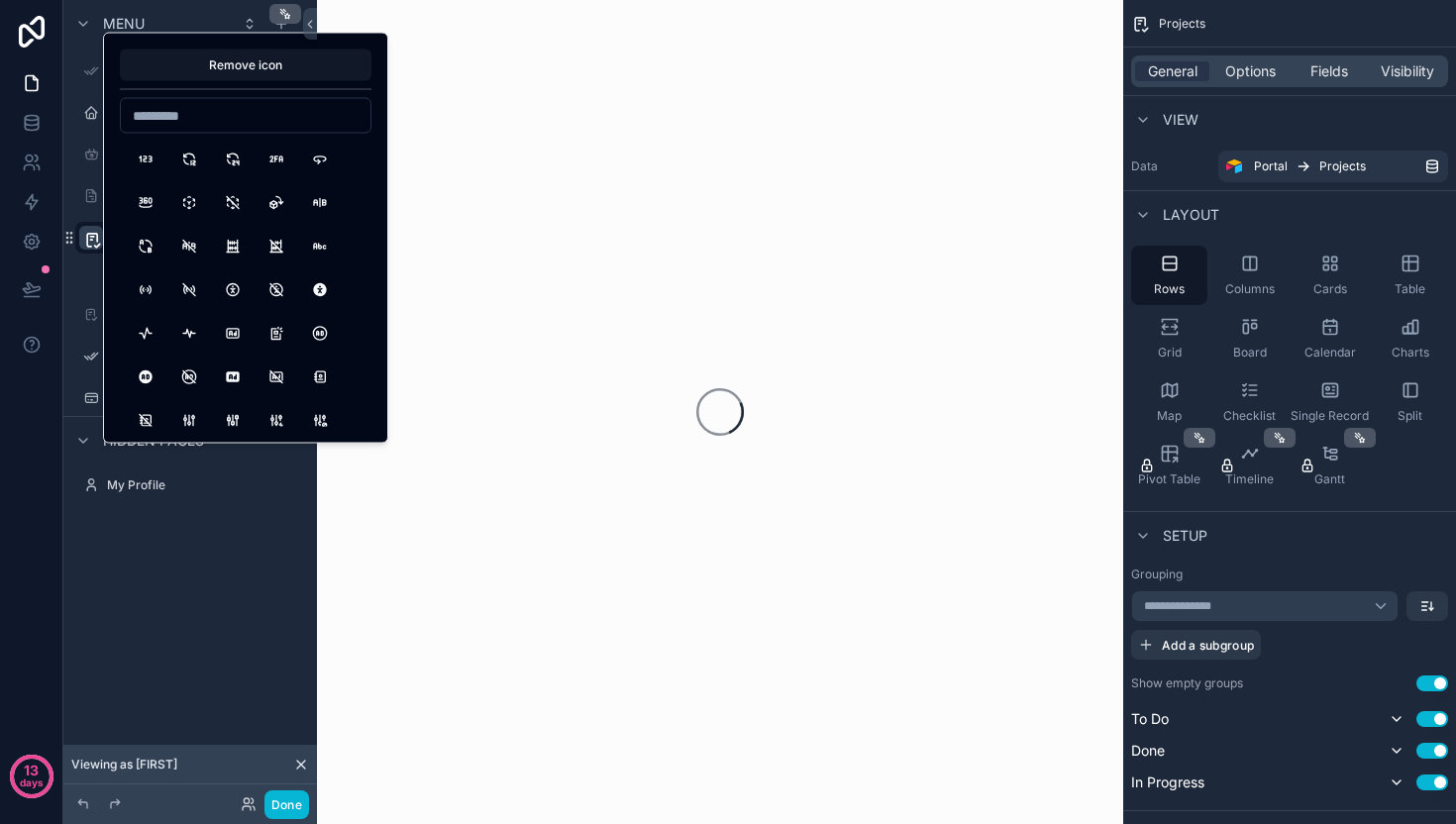 scroll, scrollTop: 0, scrollLeft: 0, axis: both 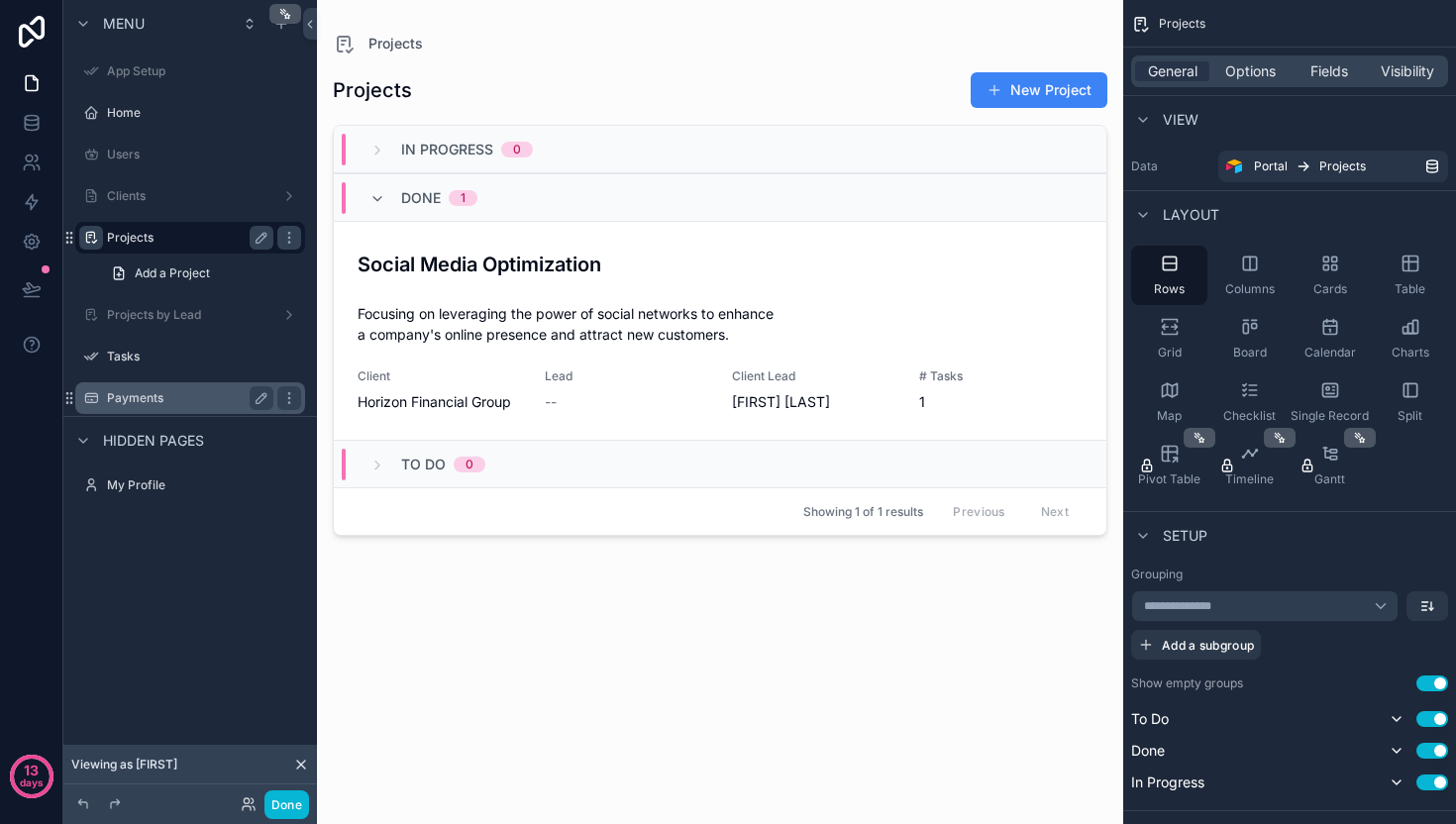 click on "Payments" at bounding box center (186, 398) 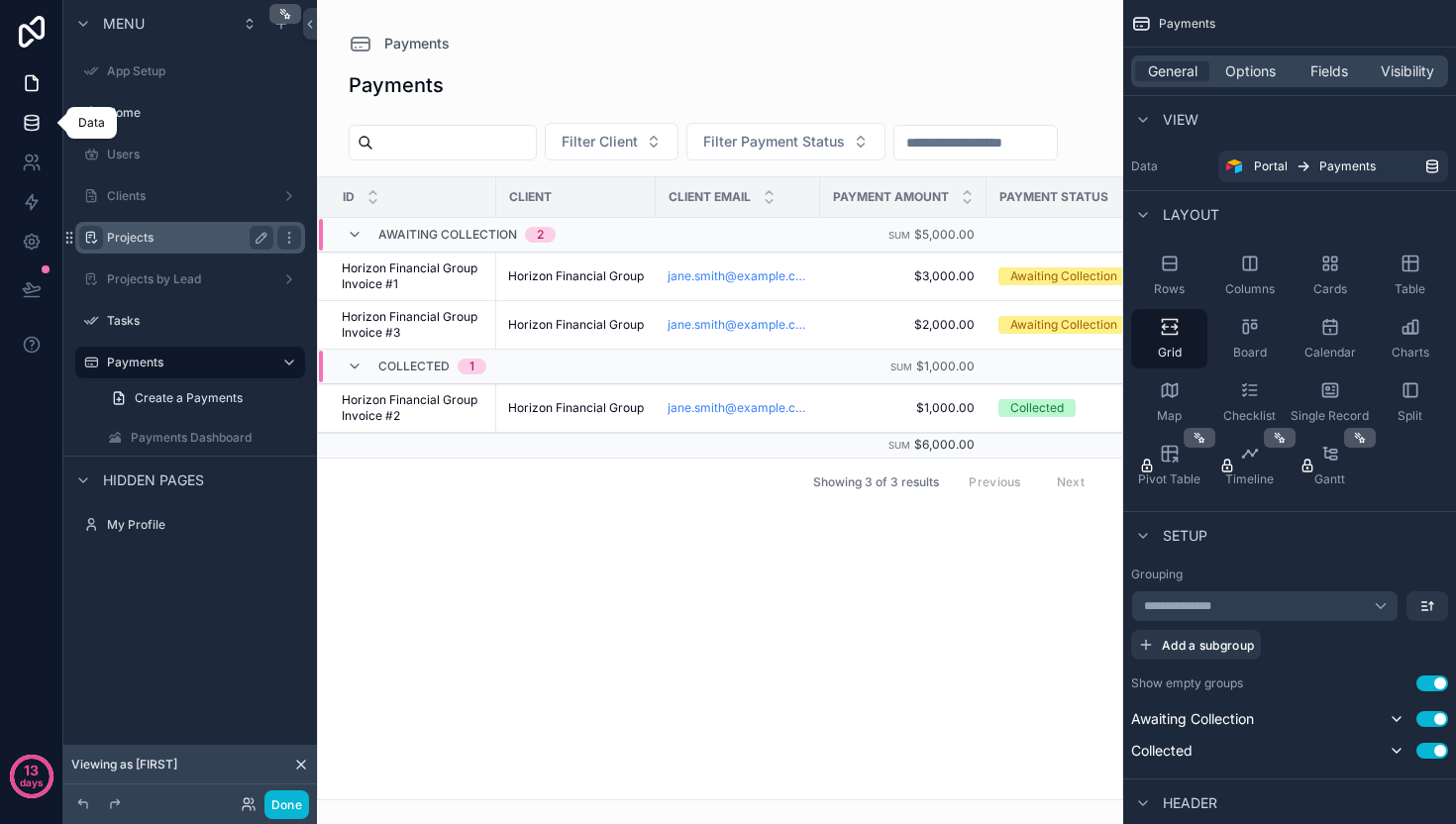 click 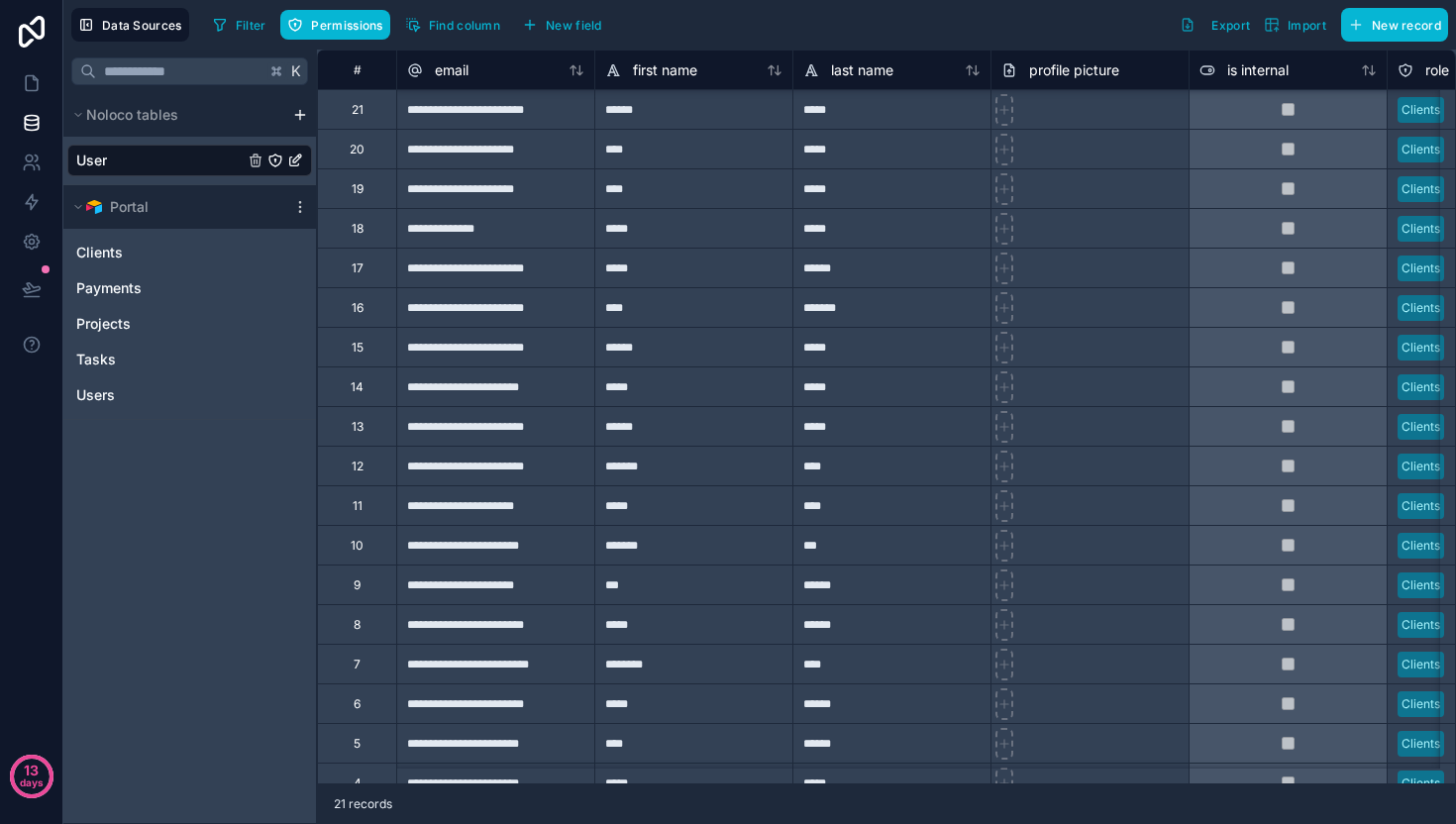 scroll, scrollTop: 153, scrollLeft: 0, axis: vertical 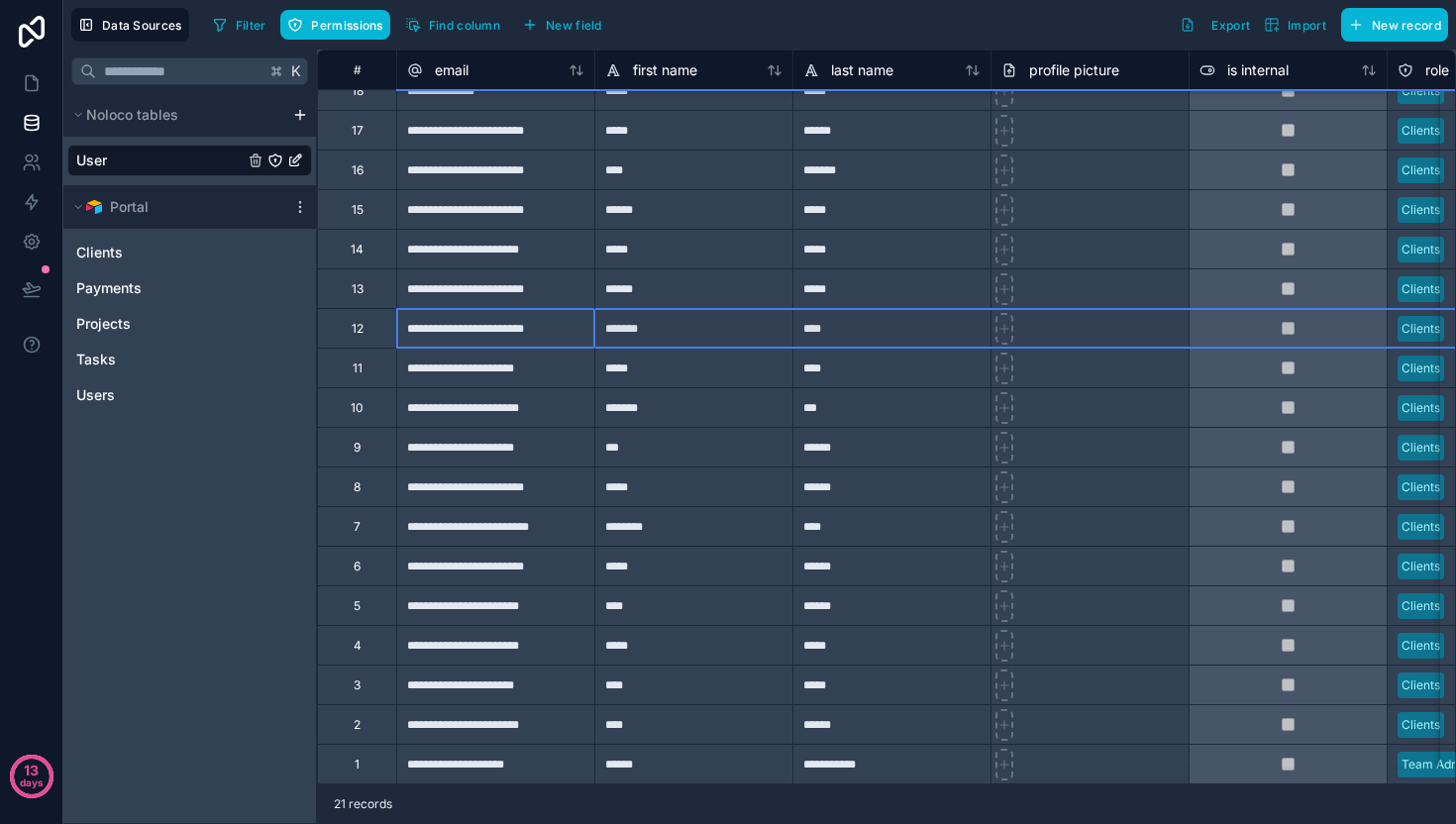 click on "12" at bounding box center (358, 329) 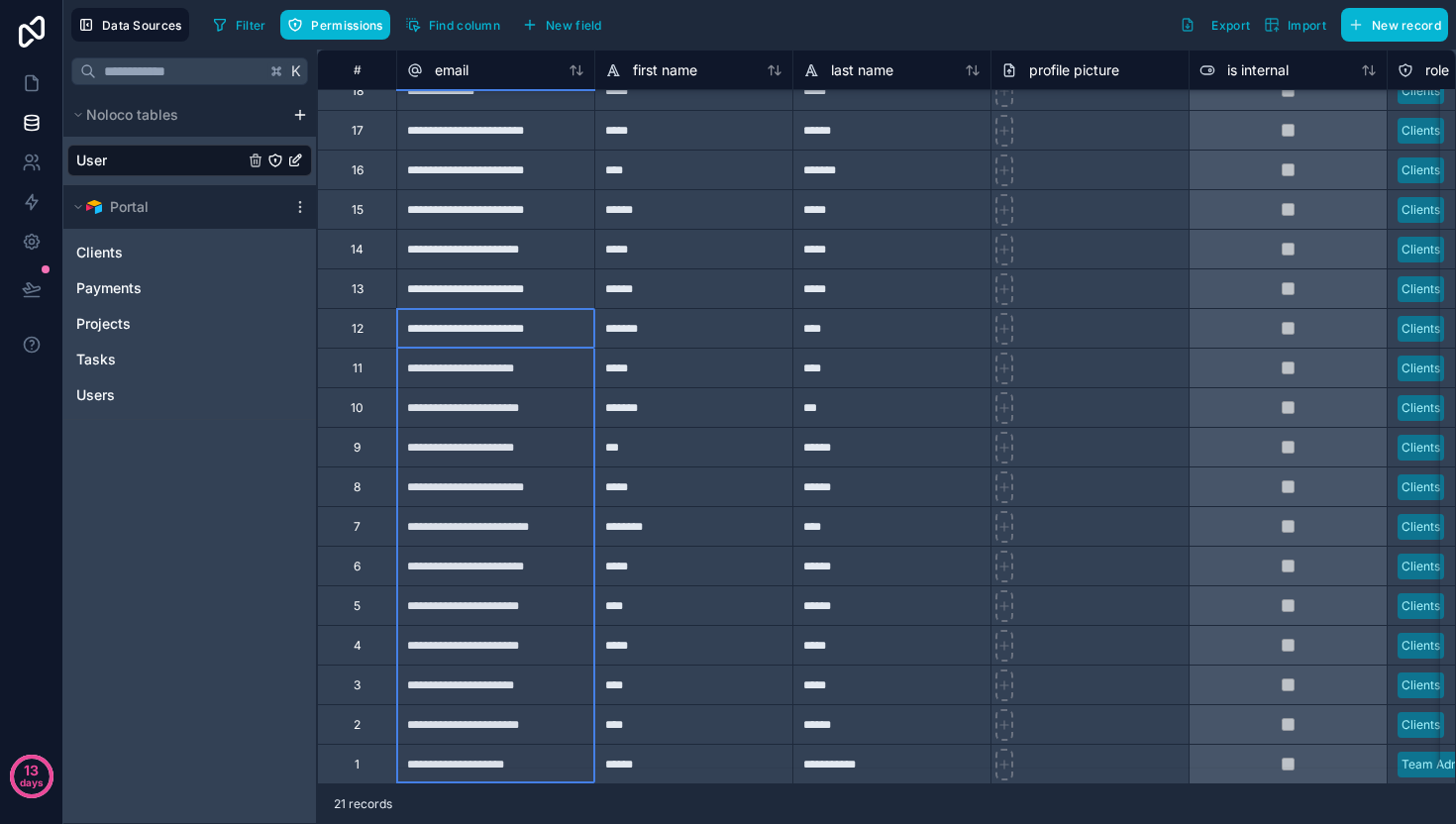 click on "12" at bounding box center (357, 328) 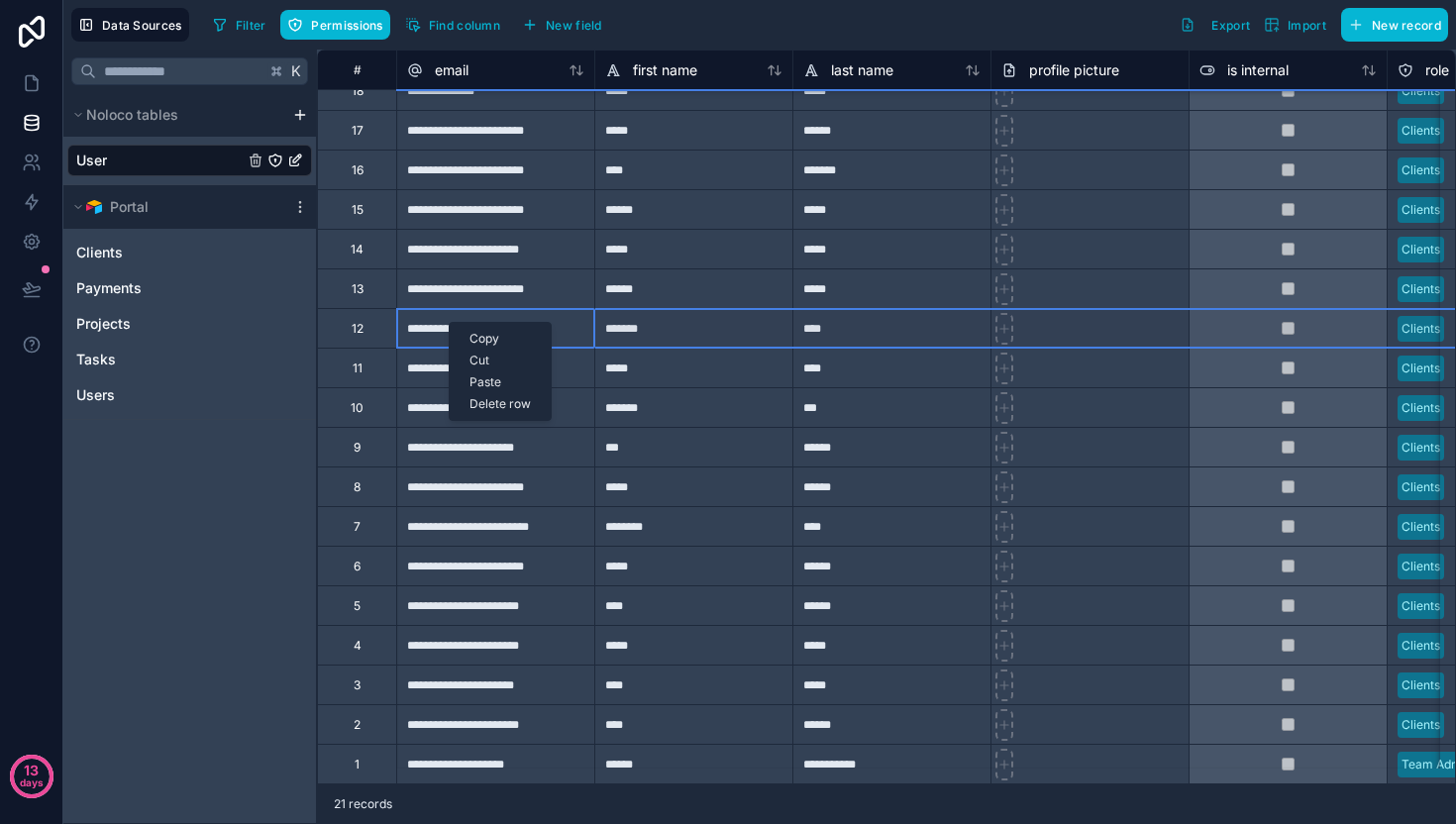 click on "Delete row" at bounding box center (500, 404) 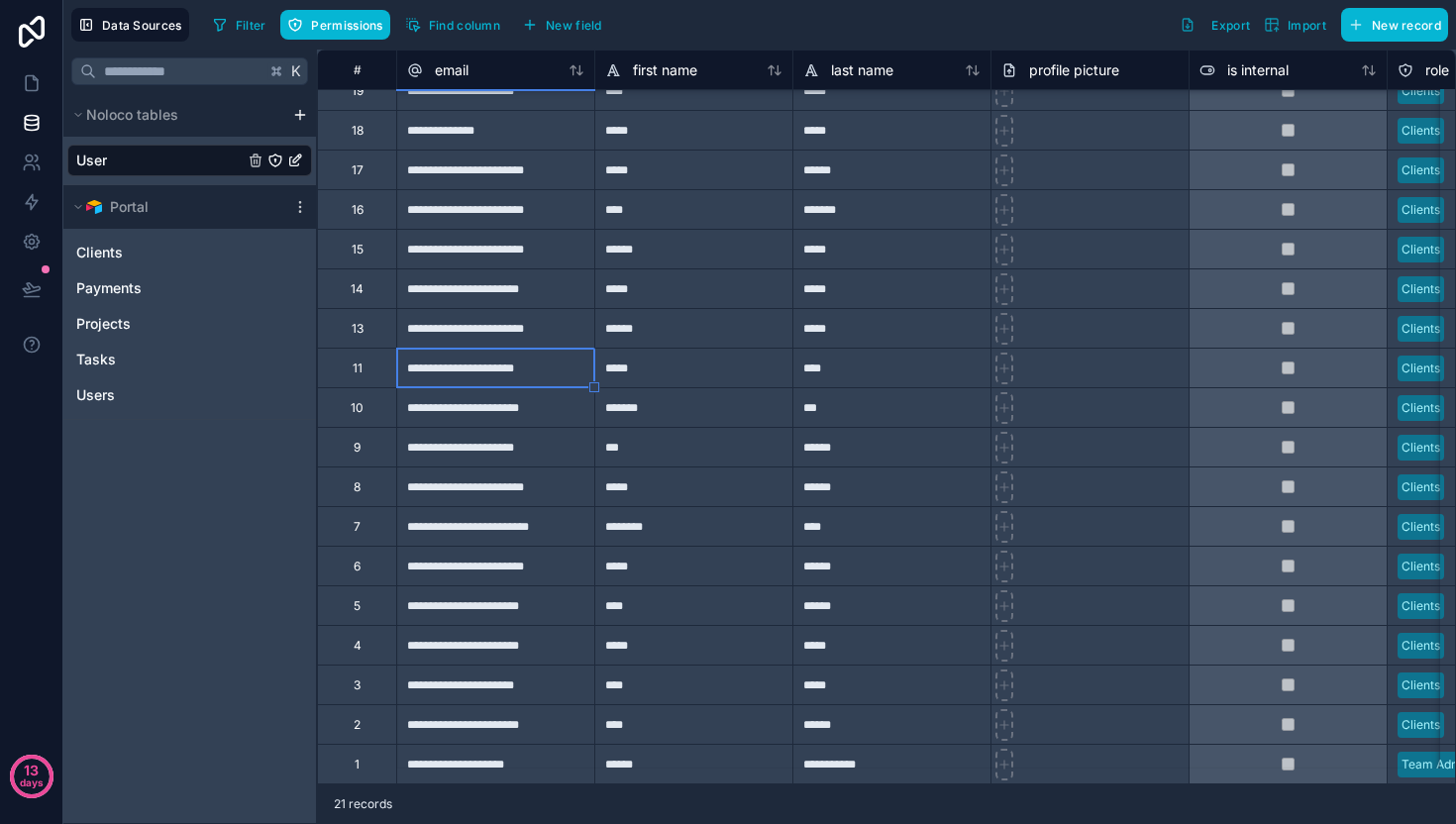 scroll, scrollTop: 113, scrollLeft: 0, axis: vertical 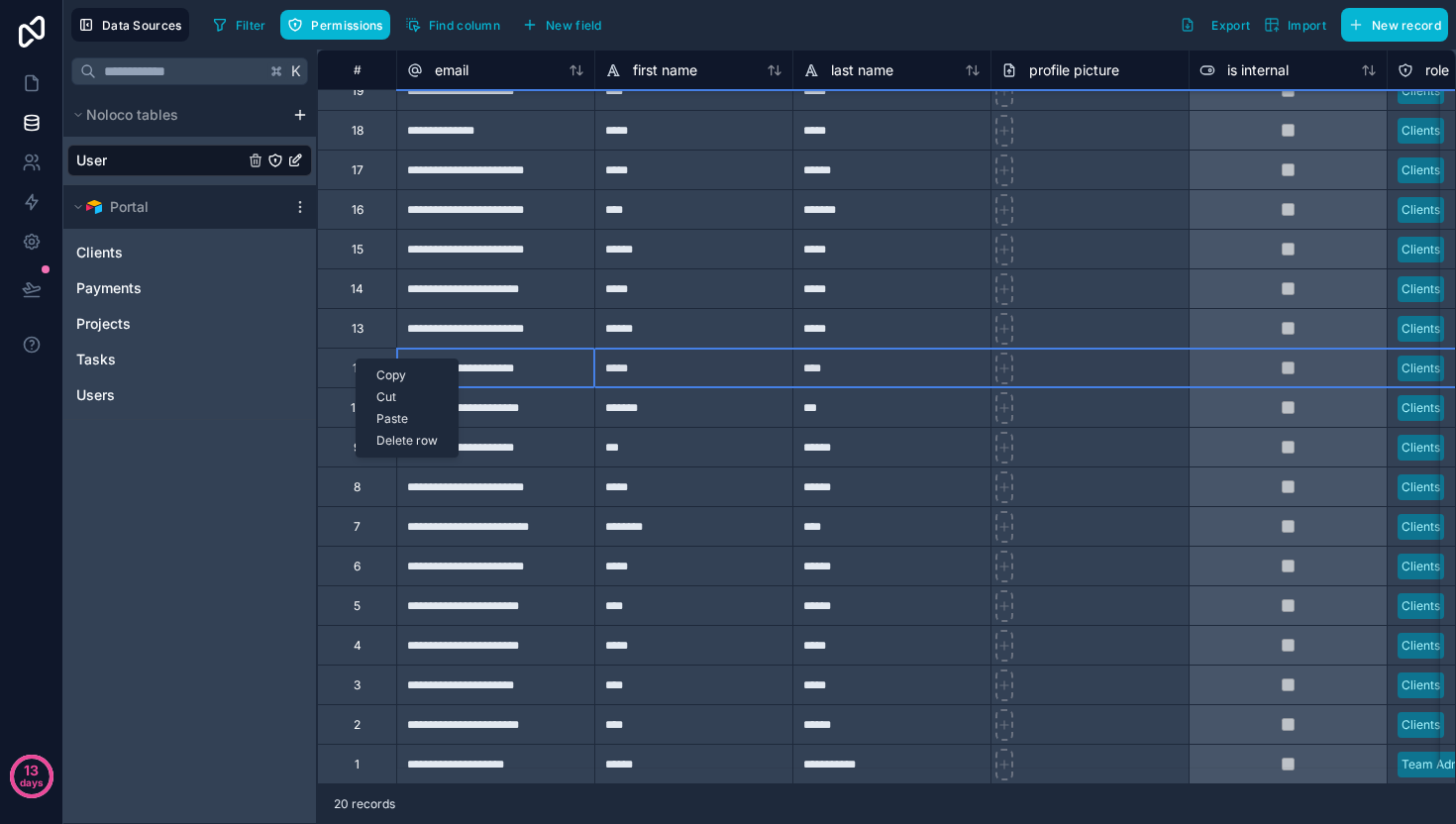 click on "Delete row" at bounding box center [407, 441] 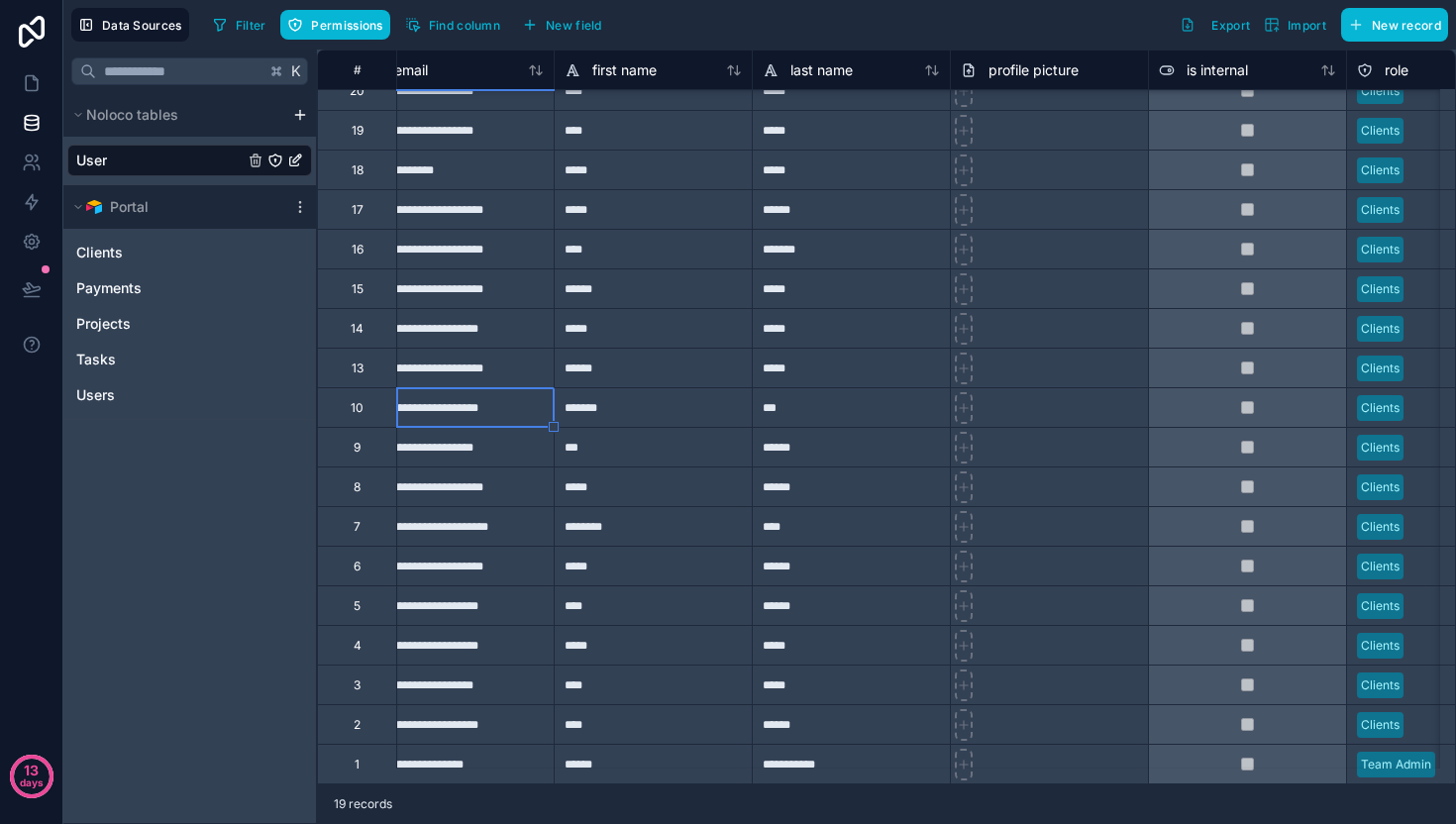 scroll, scrollTop: 73, scrollLeft: 0, axis: vertical 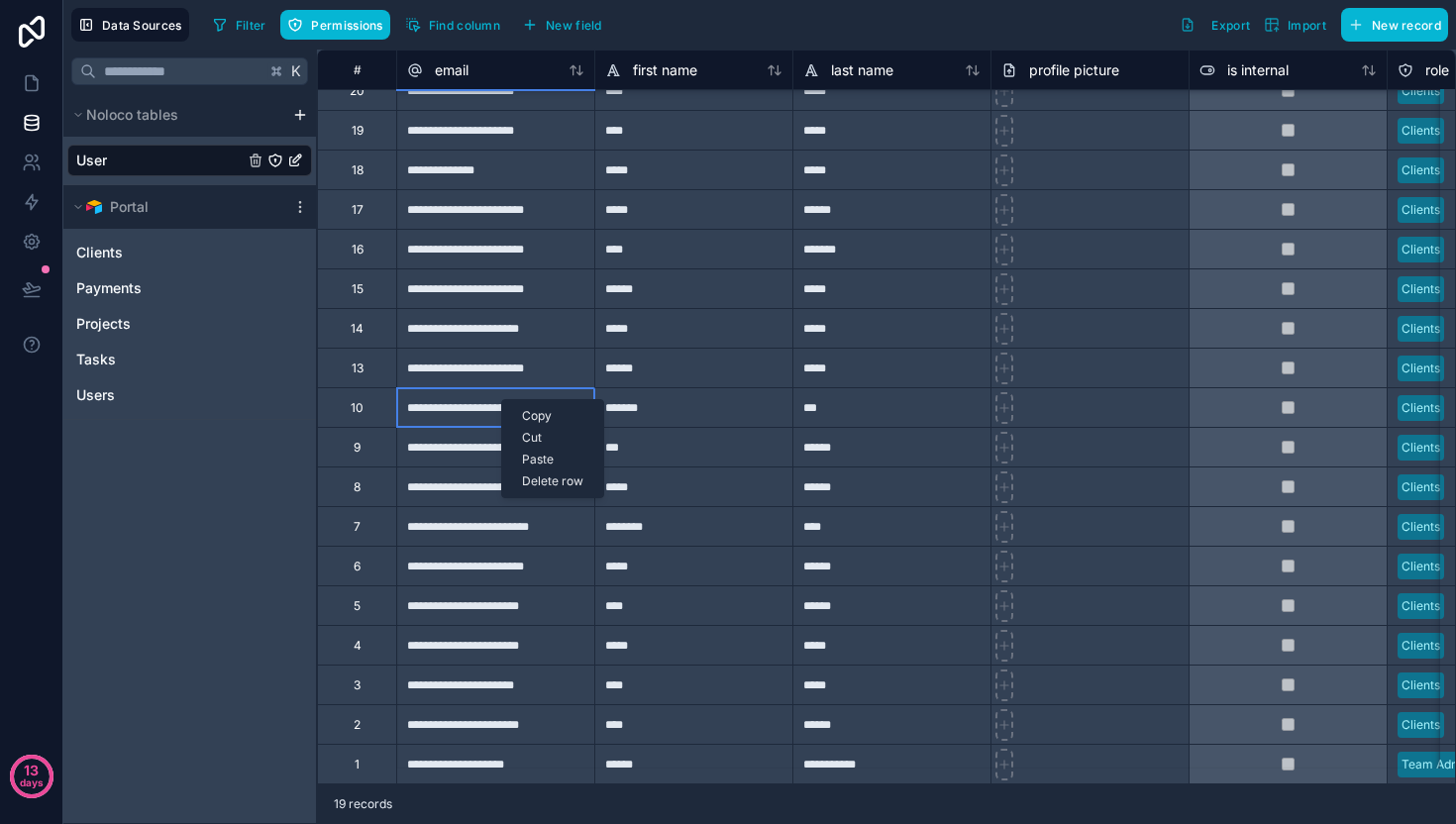 click on "Delete row" at bounding box center (553, 481) 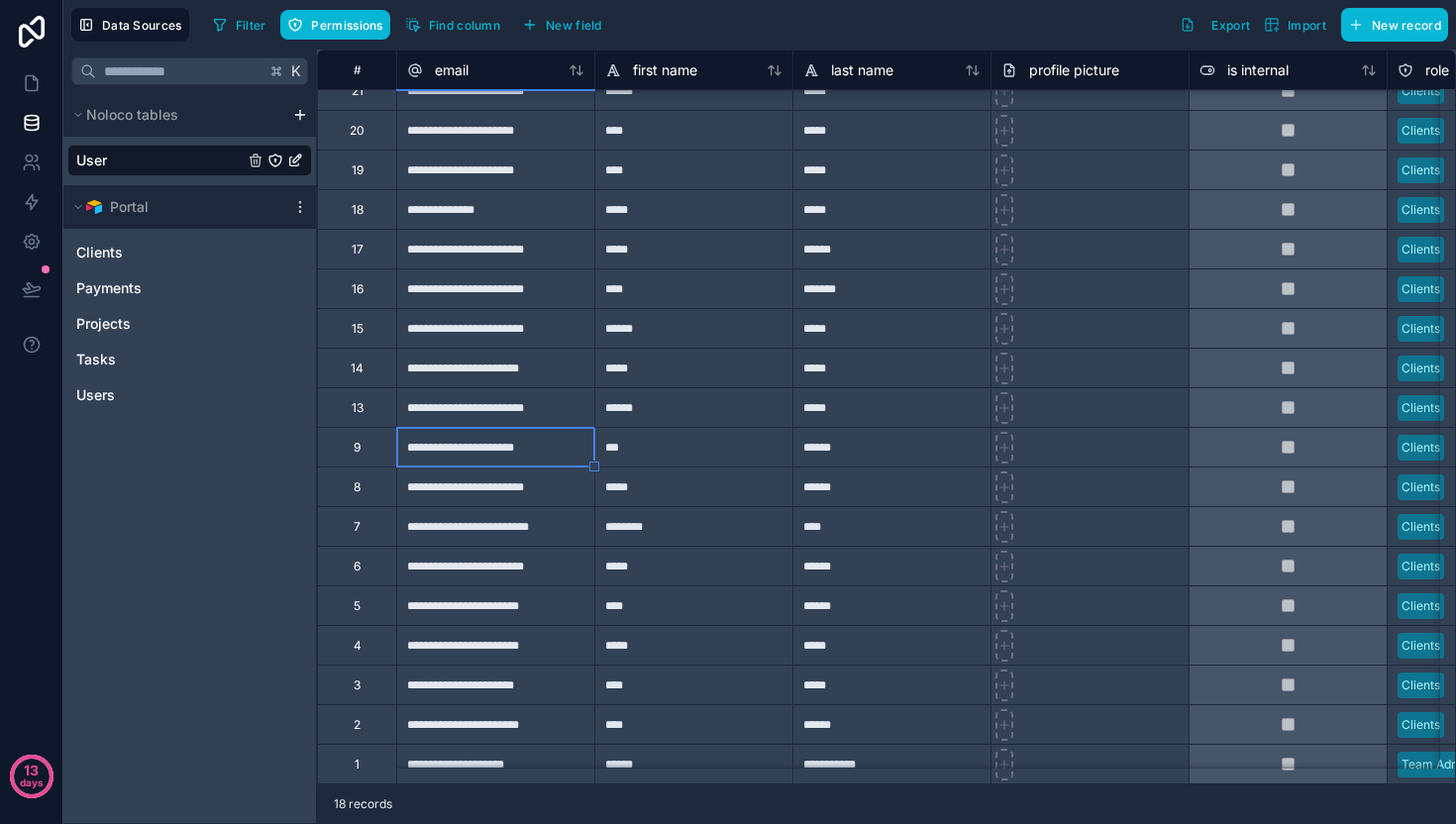 scroll, scrollTop: 0, scrollLeft: 0, axis: both 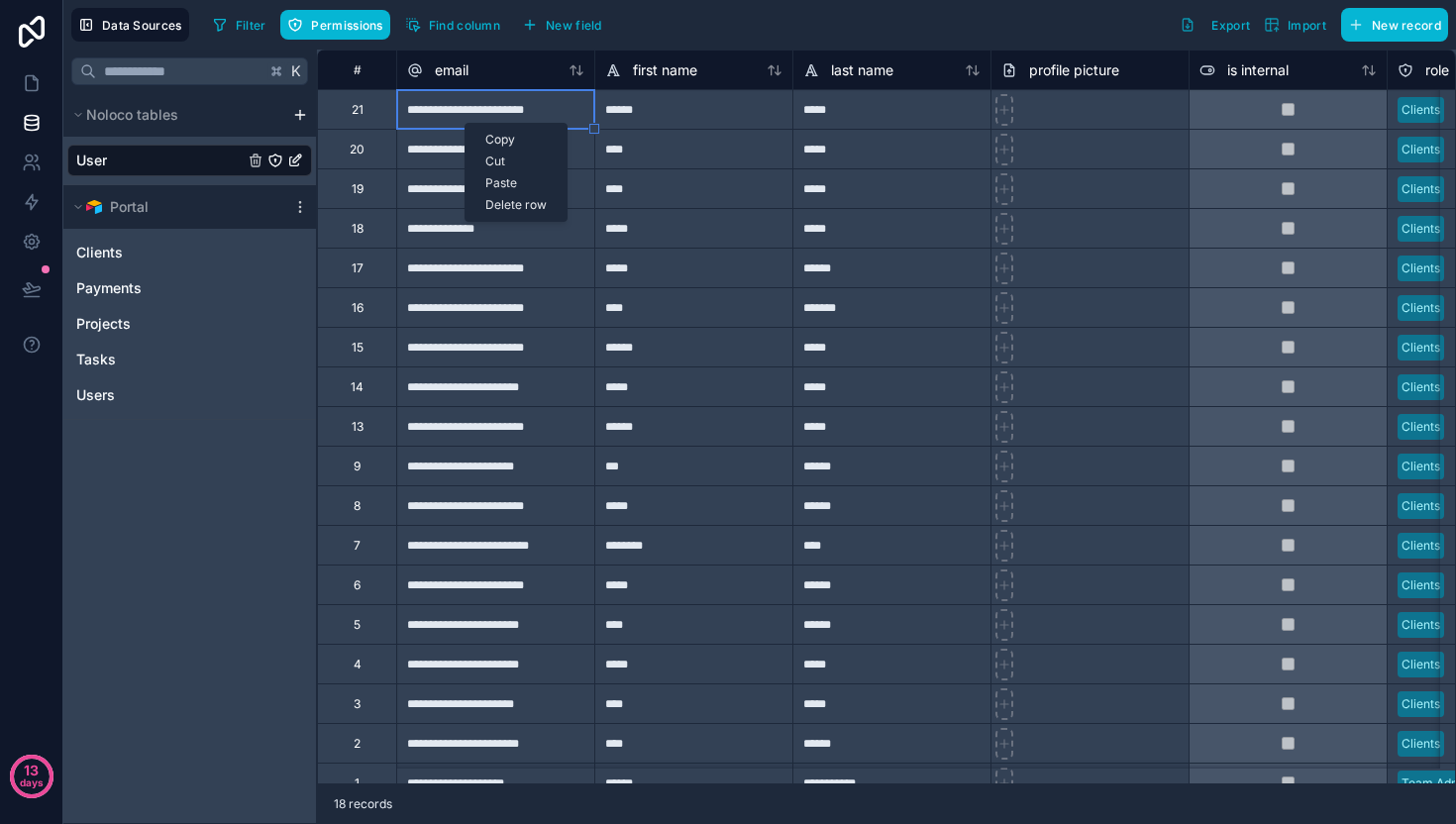 drag, startPoint x: 491, startPoint y: 200, endPoint x: 454, endPoint y: 175, distance: 44.654227 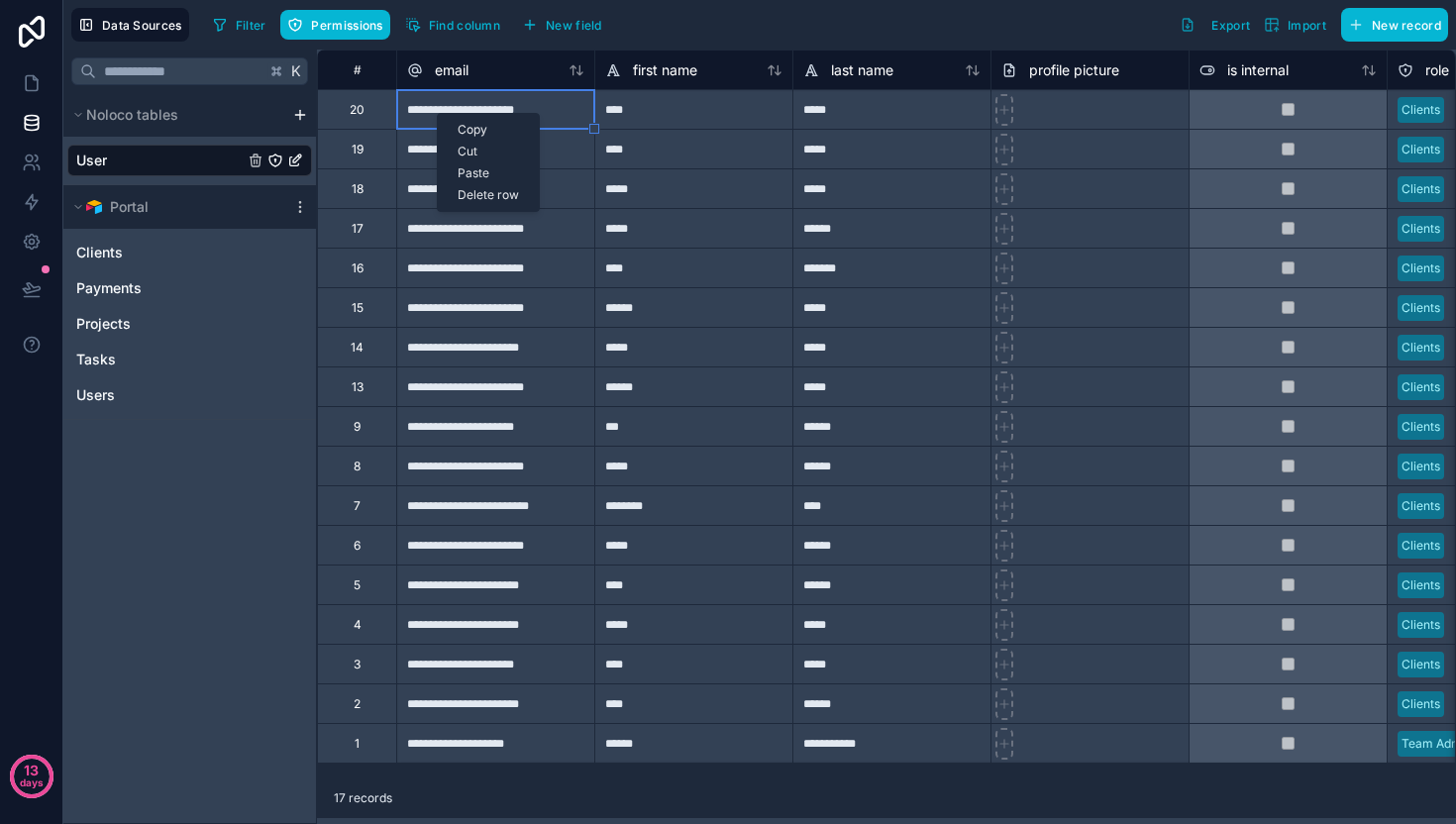 drag, startPoint x: 459, startPoint y: 192, endPoint x: 457, endPoint y: 178, distance: 14.142136 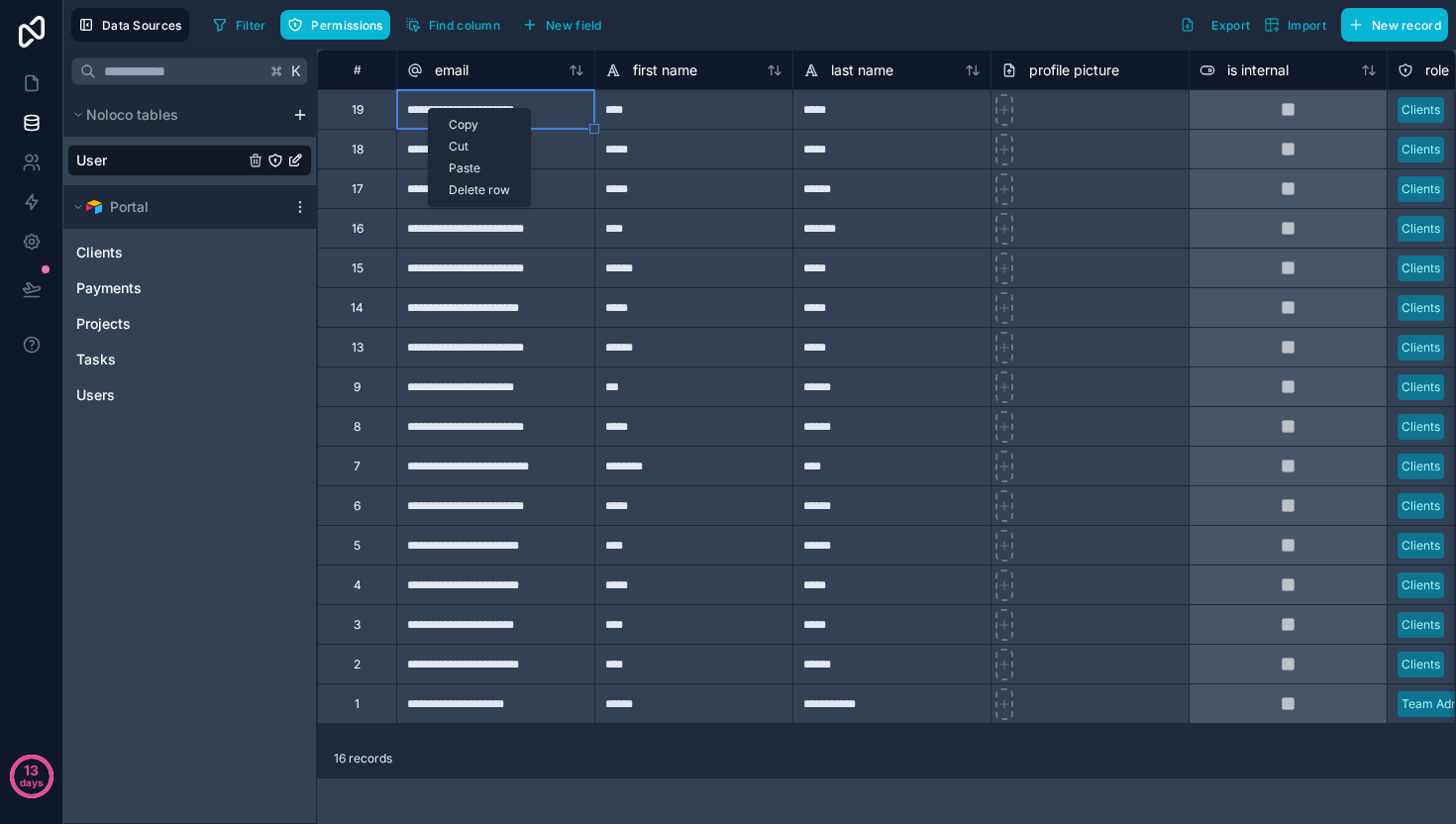 click on "Delete row" at bounding box center (479, 190) 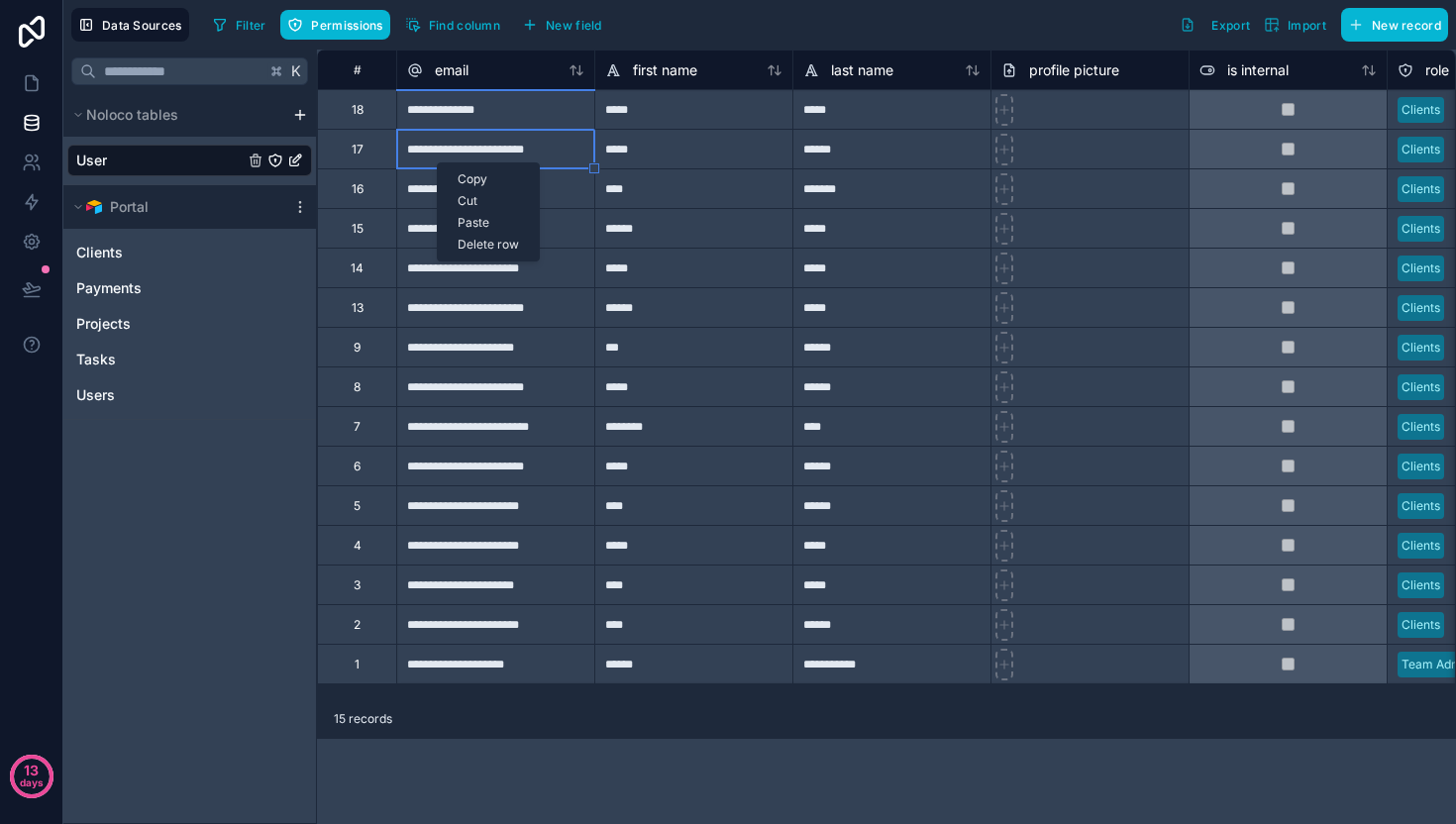 click on "Delete row" at bounding box center (488, 245) 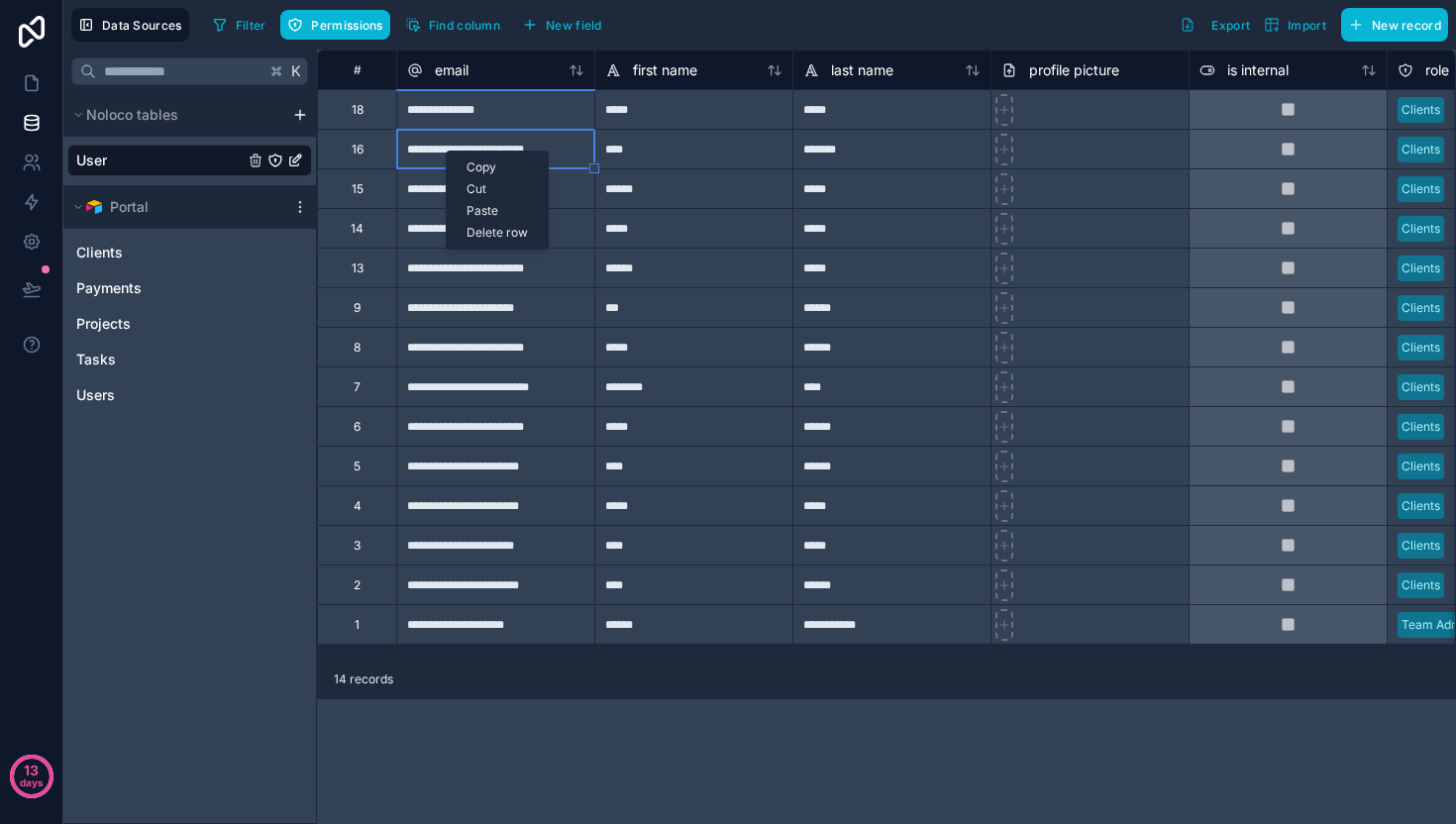 click on "Copy Cut Paste Delete row" at bounding box center [497, 200] 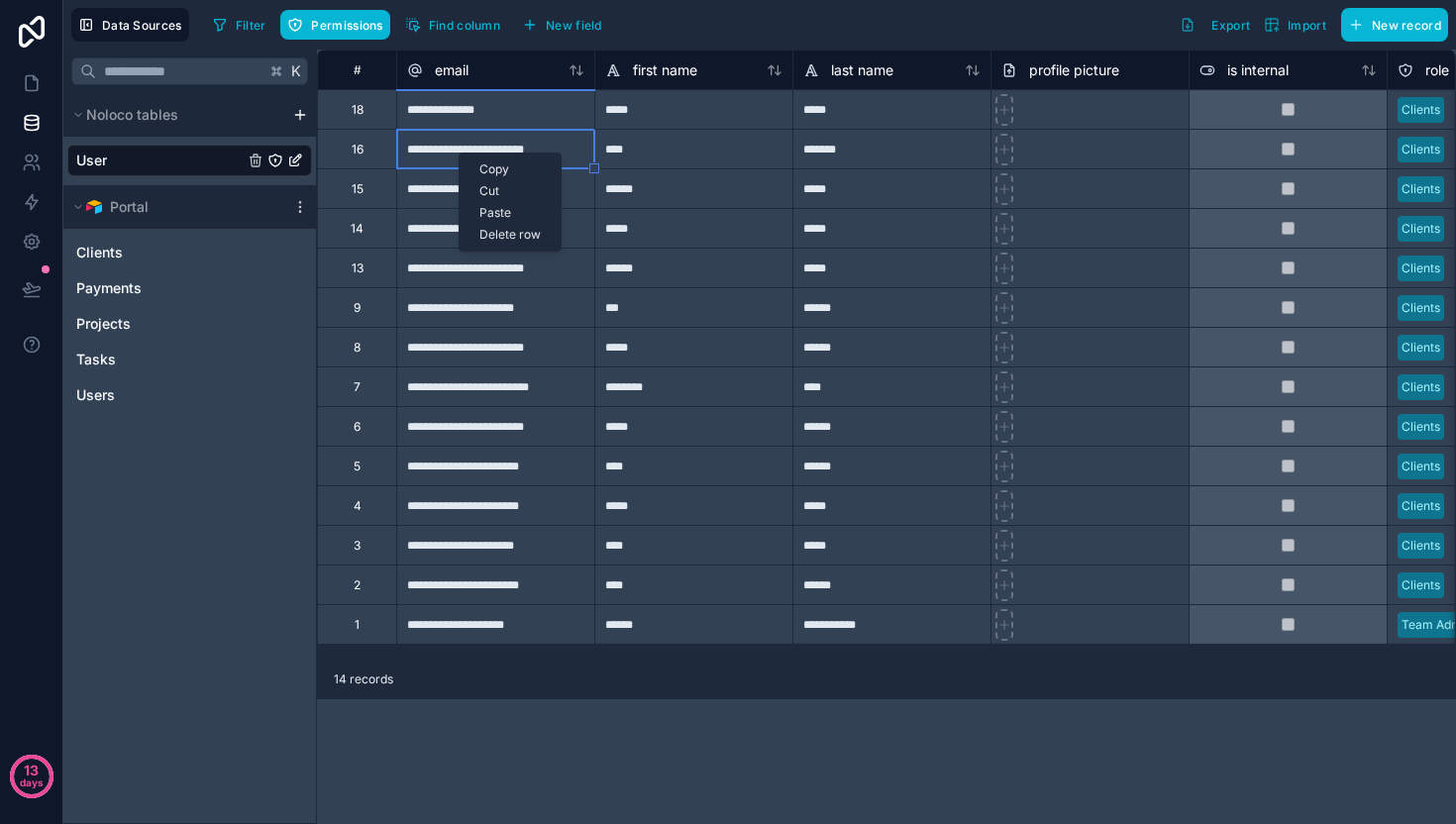 click on "Delete row" at bounding box center (510, 235) 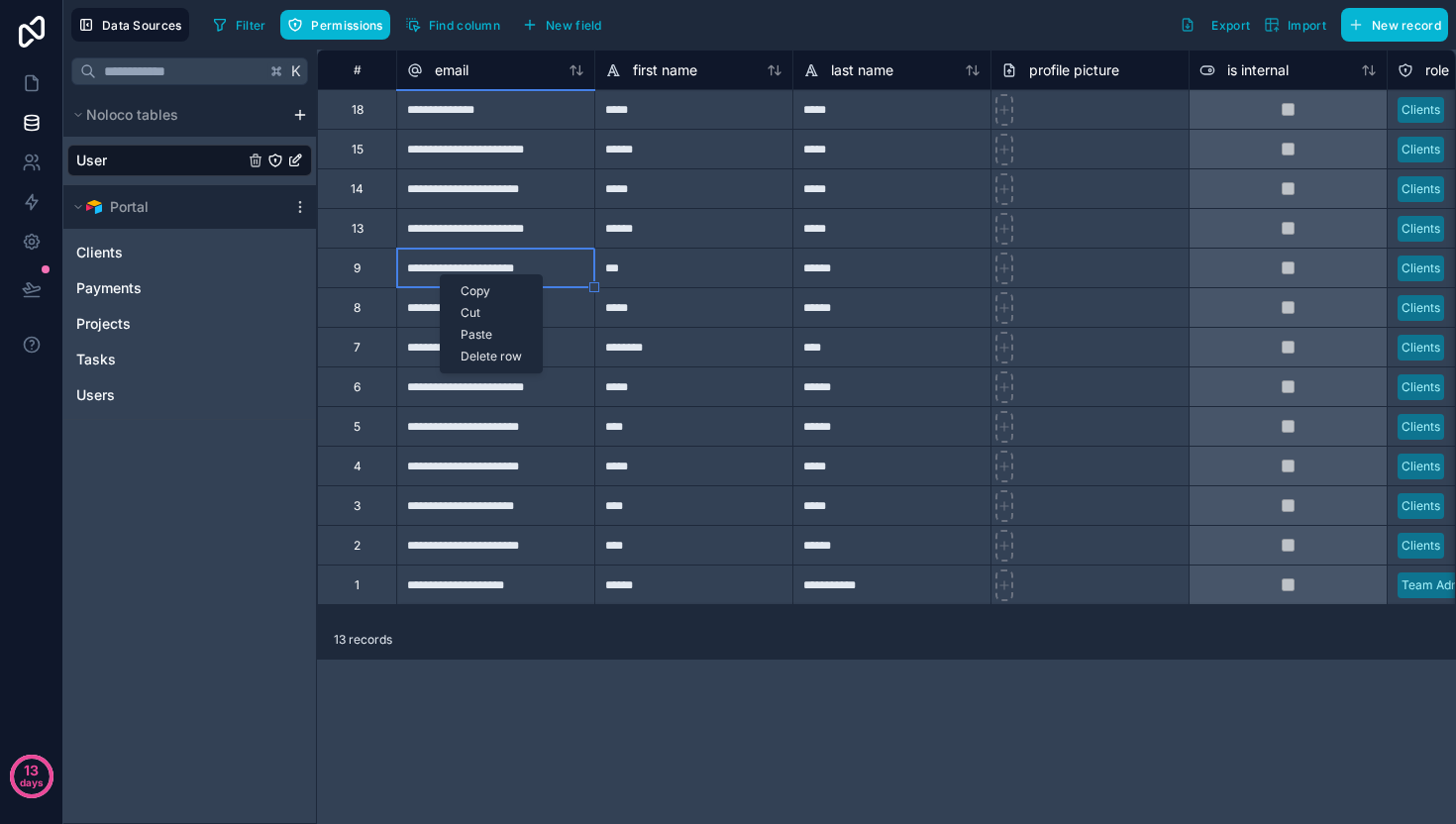 click on "Delete row" at bounding box center (491, 357) 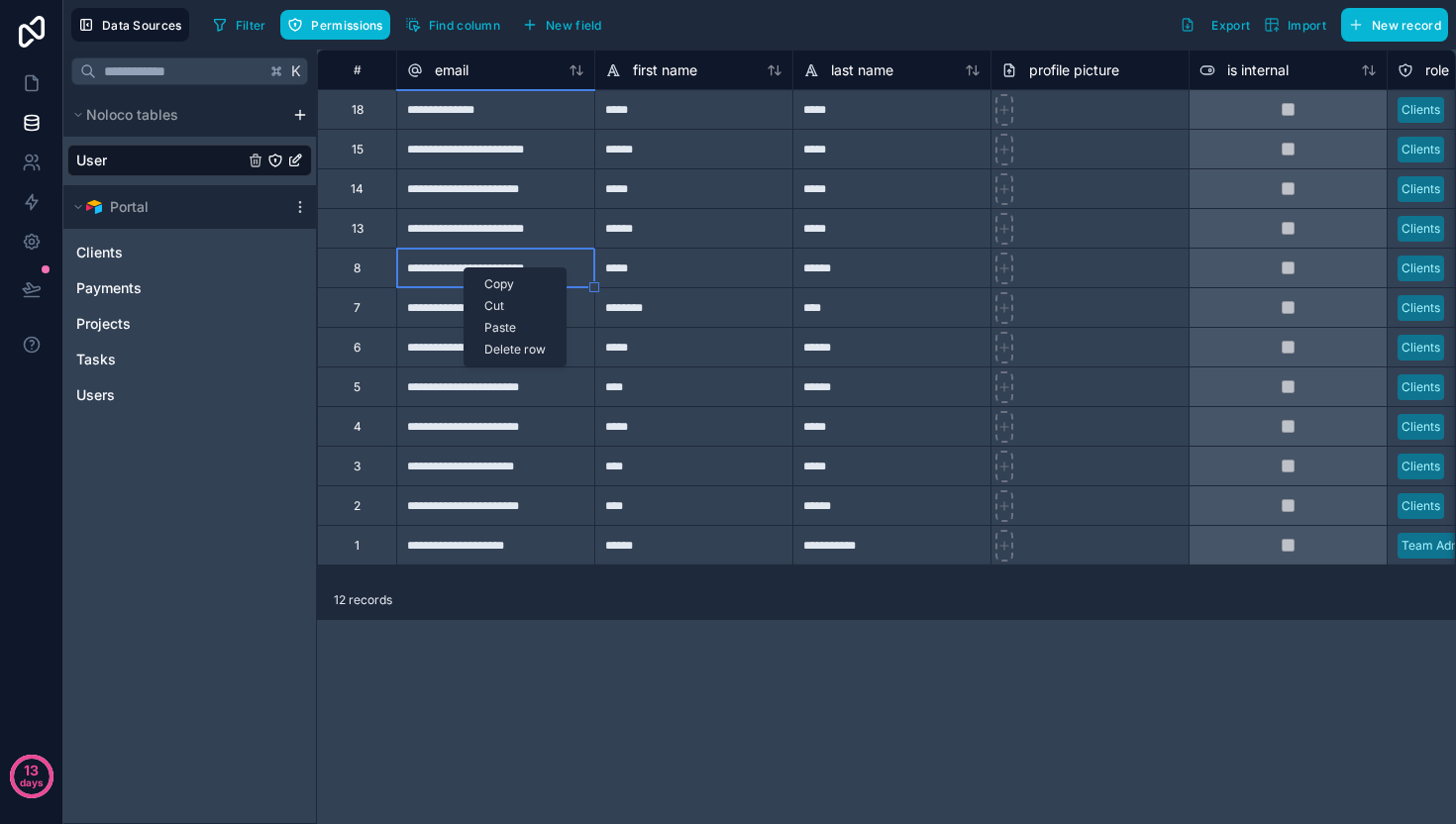 click on "Delete row" at bounding box center (515, 350) 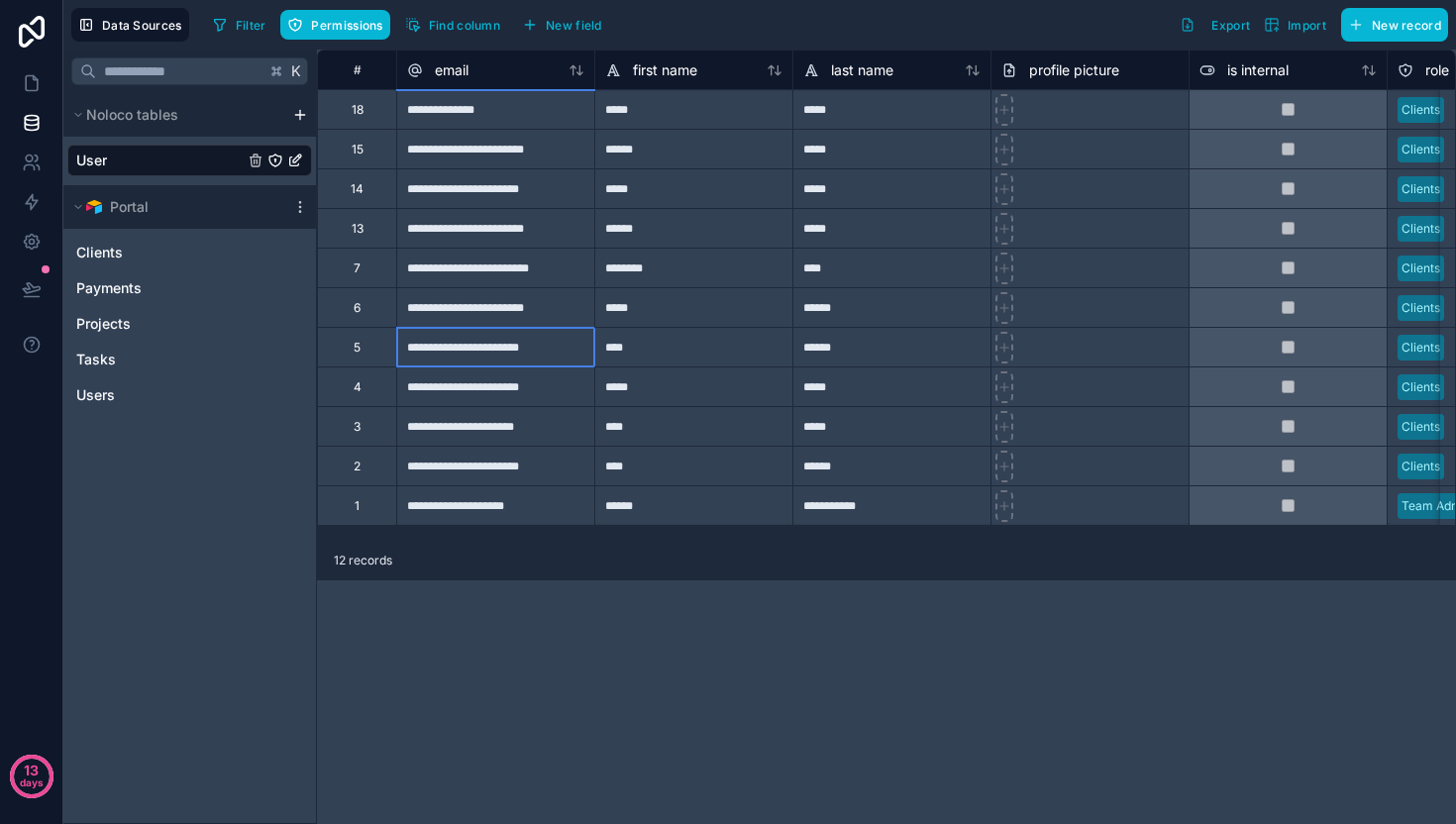 drag, startPoint x: 501, startPoint y: 351, endPoint x: 497, endPoint y: 336, distance: 15.524175 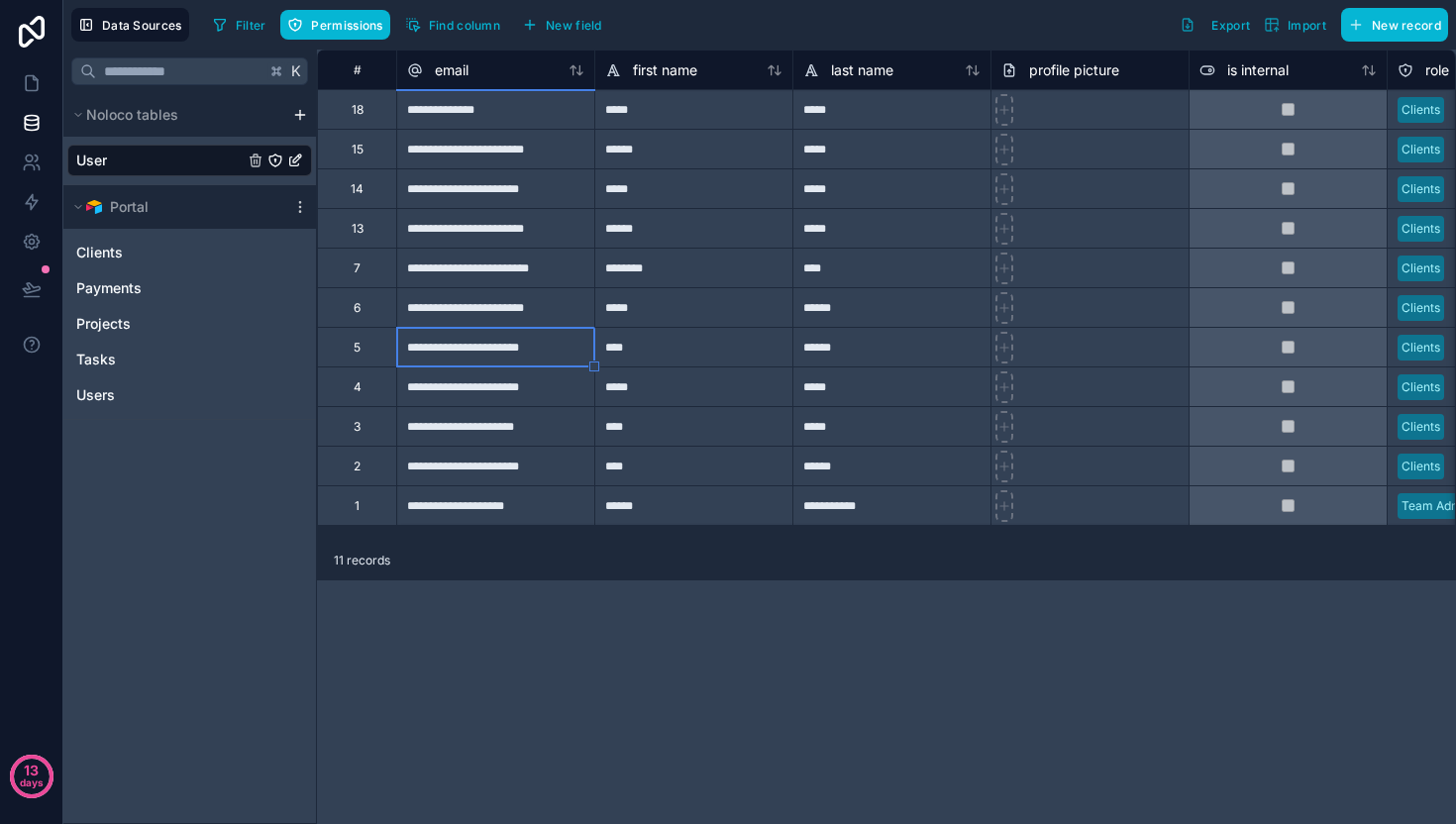 click on "**********" at bounding box center (495, 267) 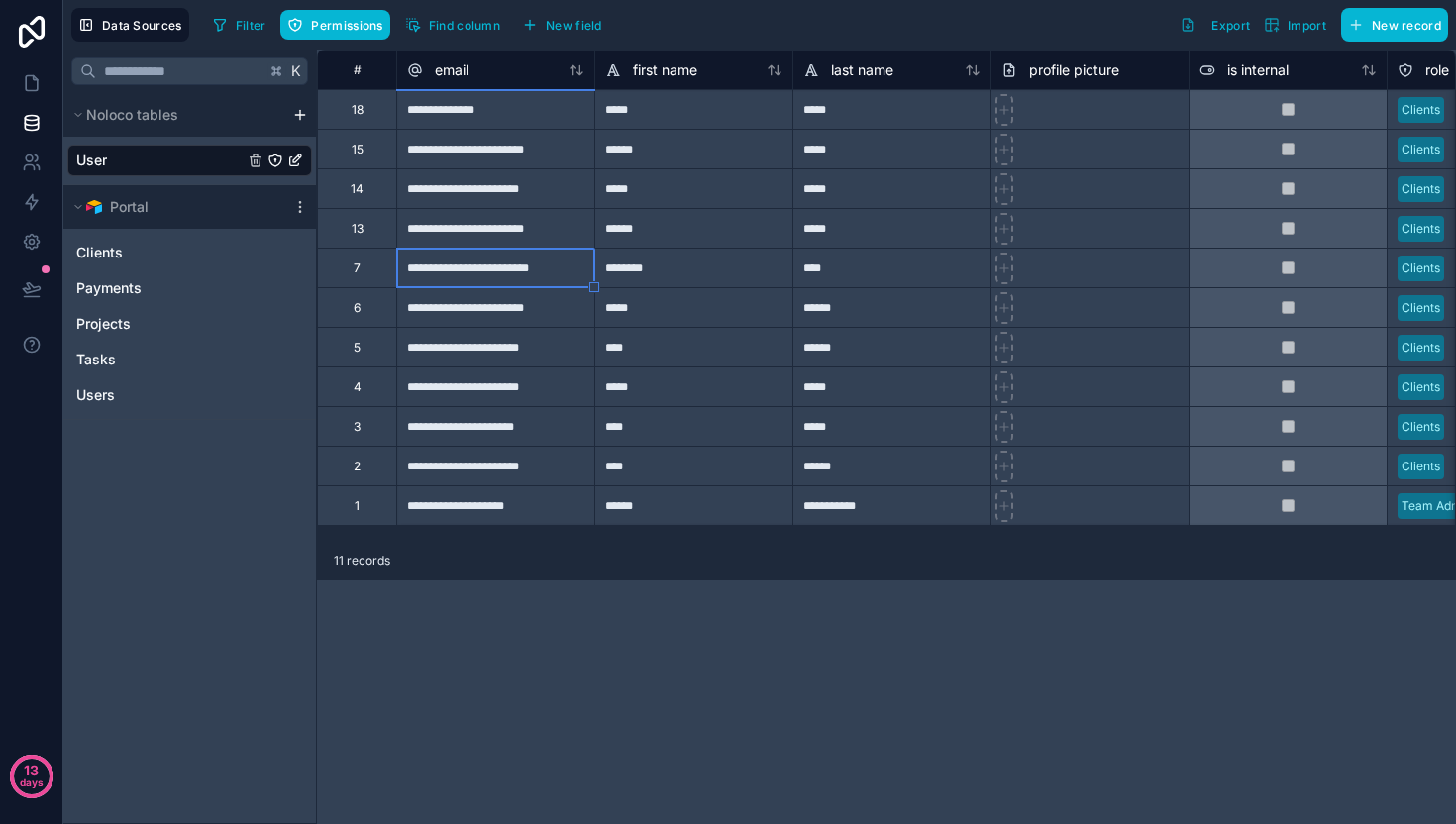 click on "**********" at bounding box center [495, 307] 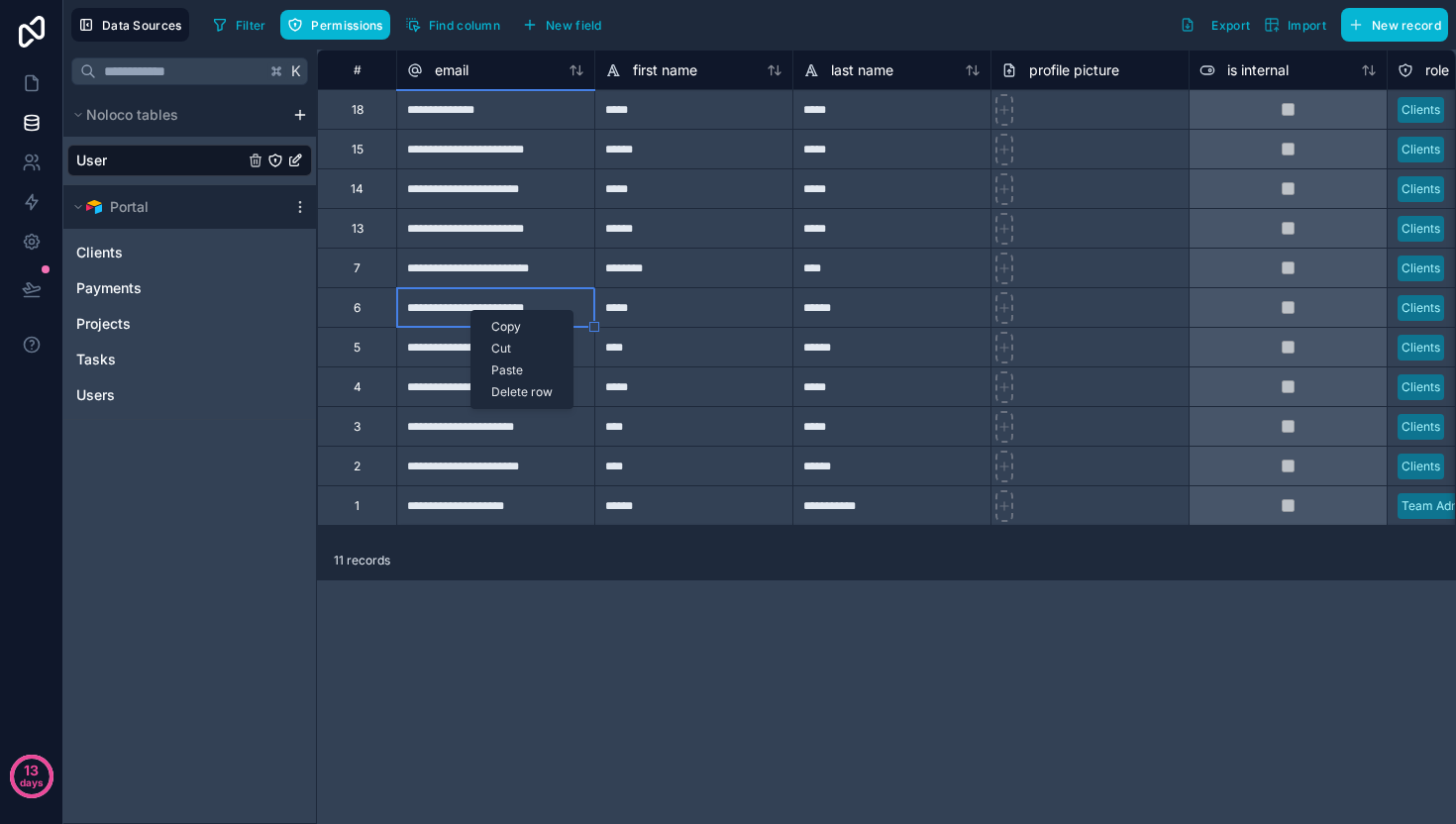 click on "Delete row" at bounding box center [522, 392] 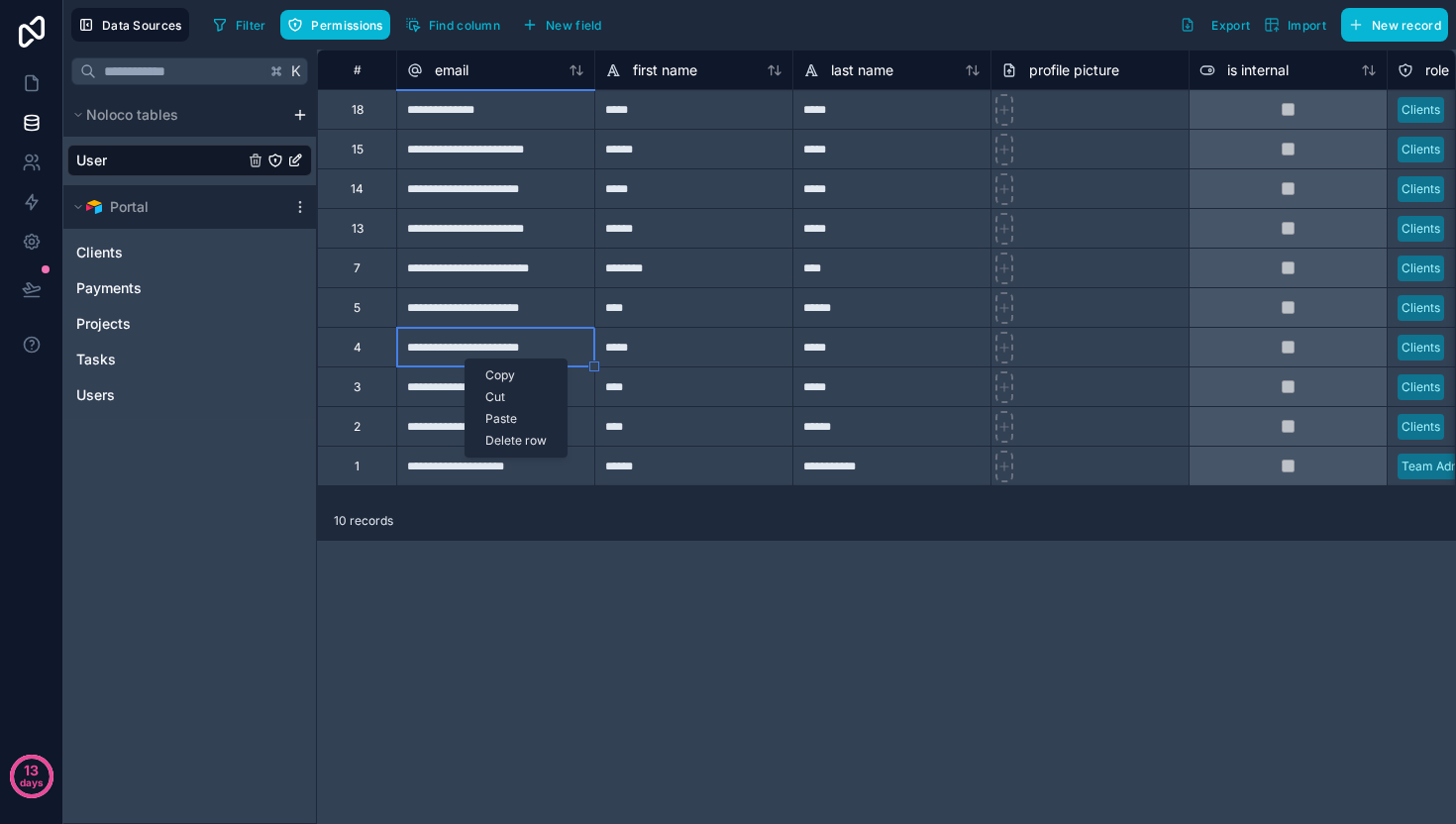 click on "Delete row" at bounding box center (516, 441) 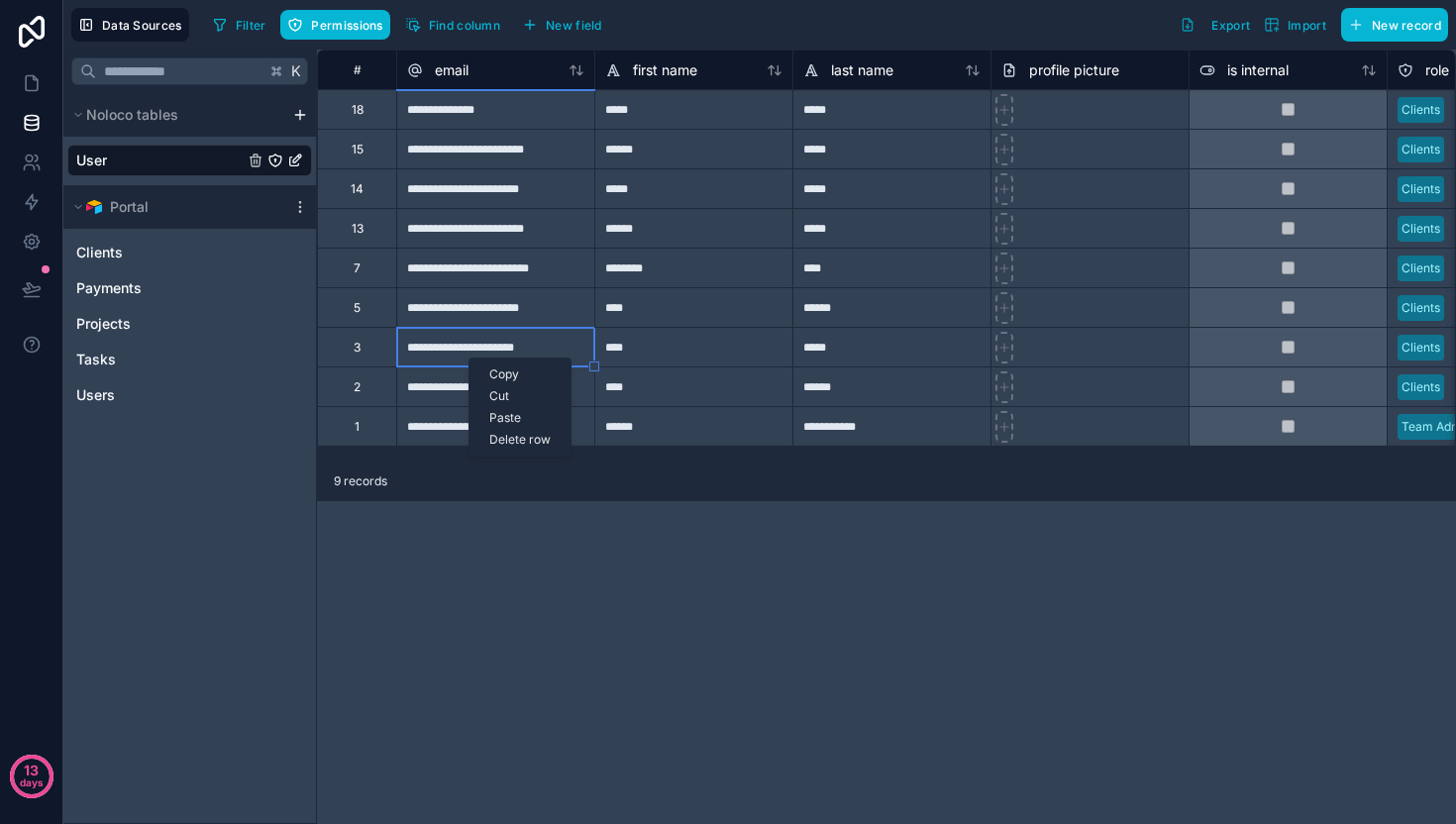 click on "Delete row" at bounding box center [520, 440] 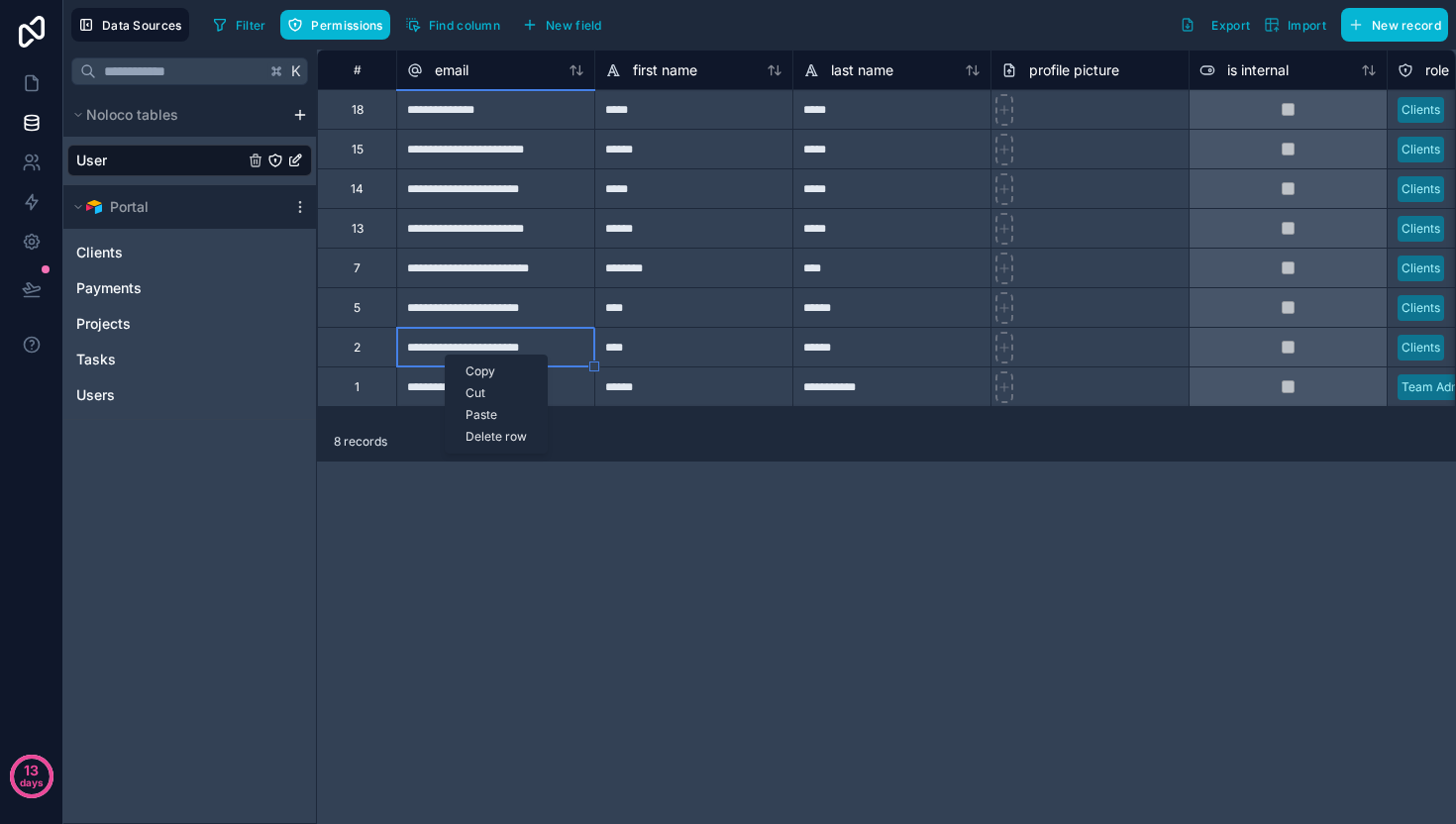 click on "Delete row" at bounding box center (496, 437) 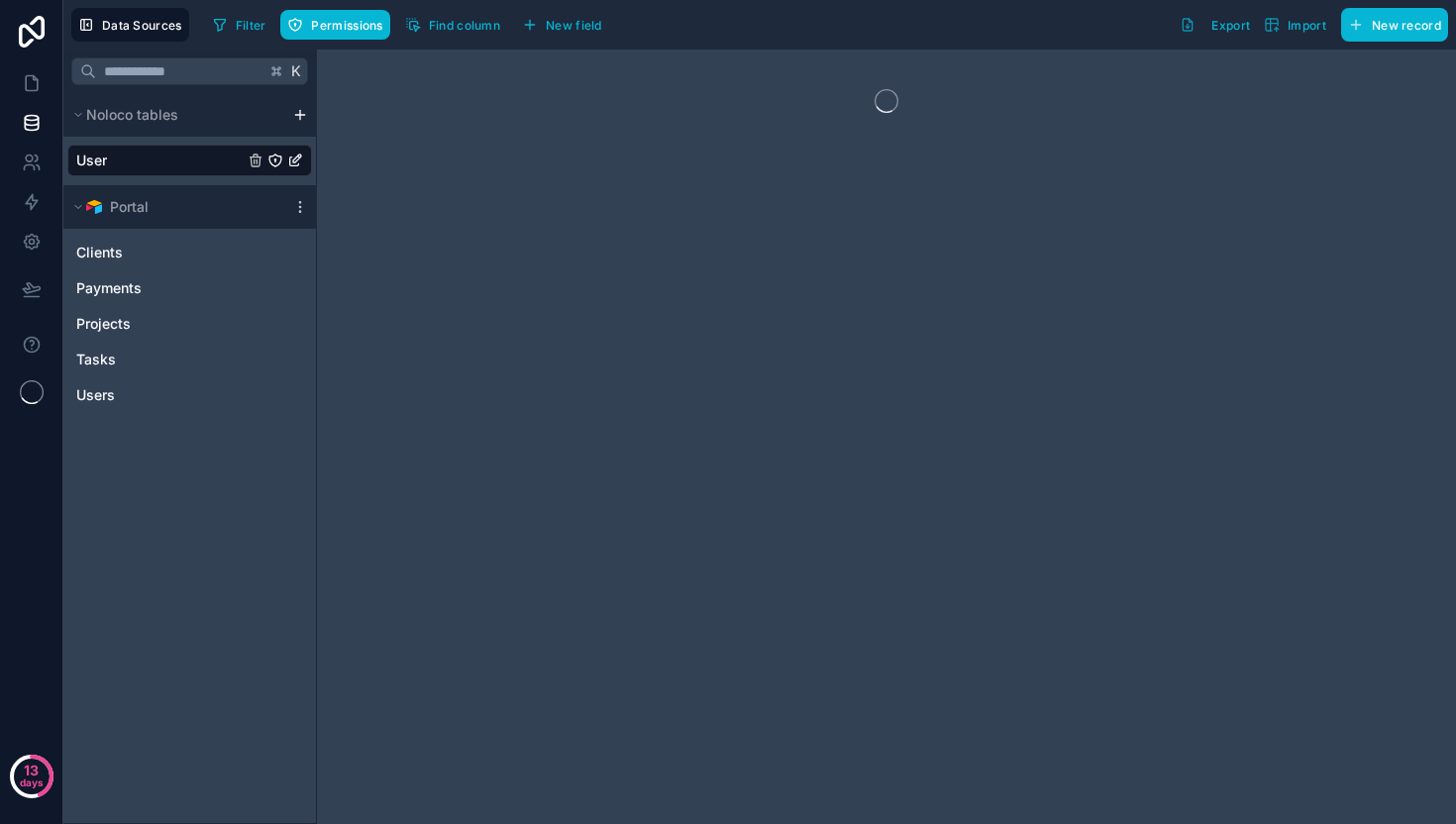 scroll, scrollTop: 0, scrollLeft: 0, axis: both 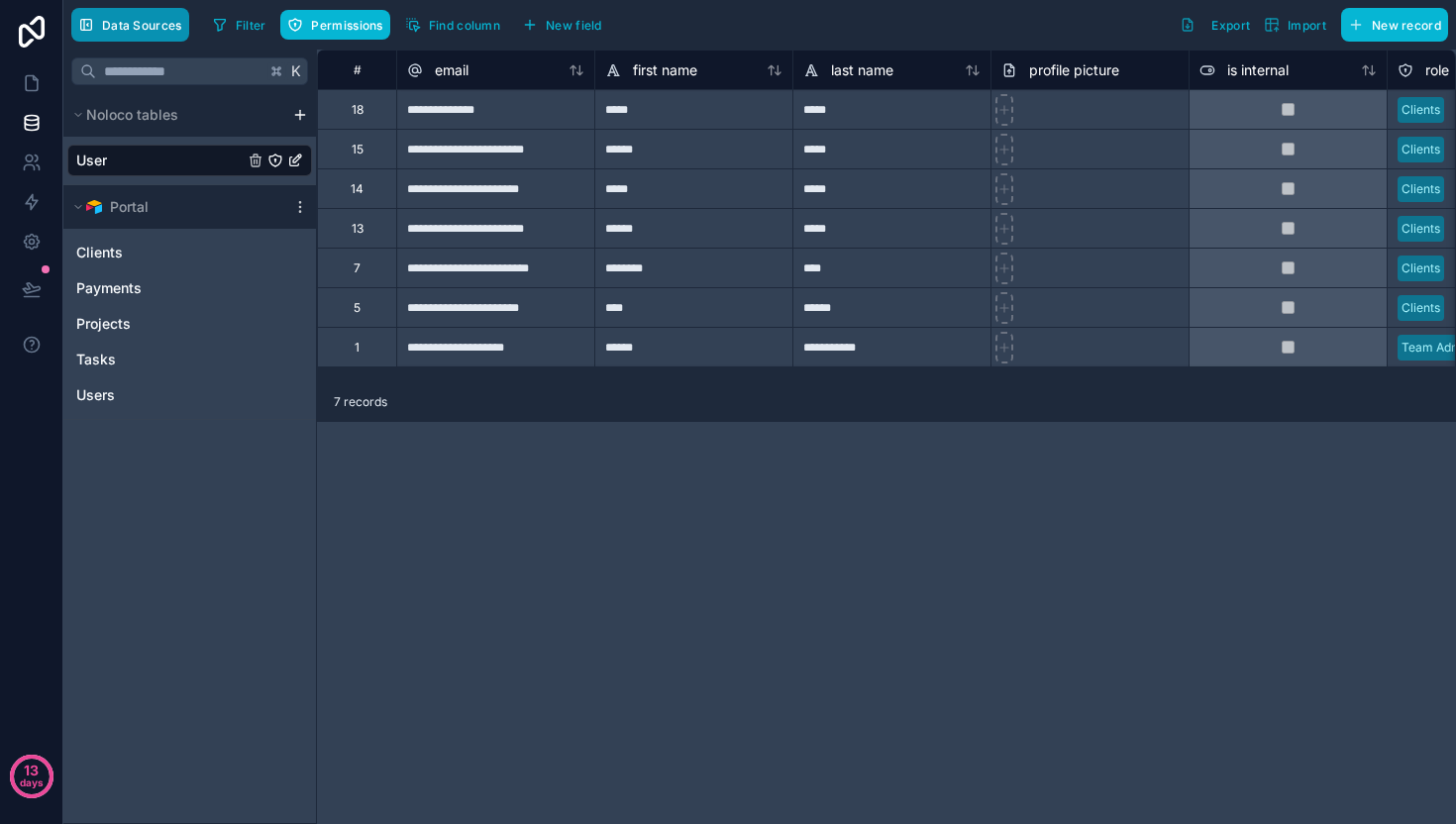 click on "Data Sources" at bounding box center (130, 25) 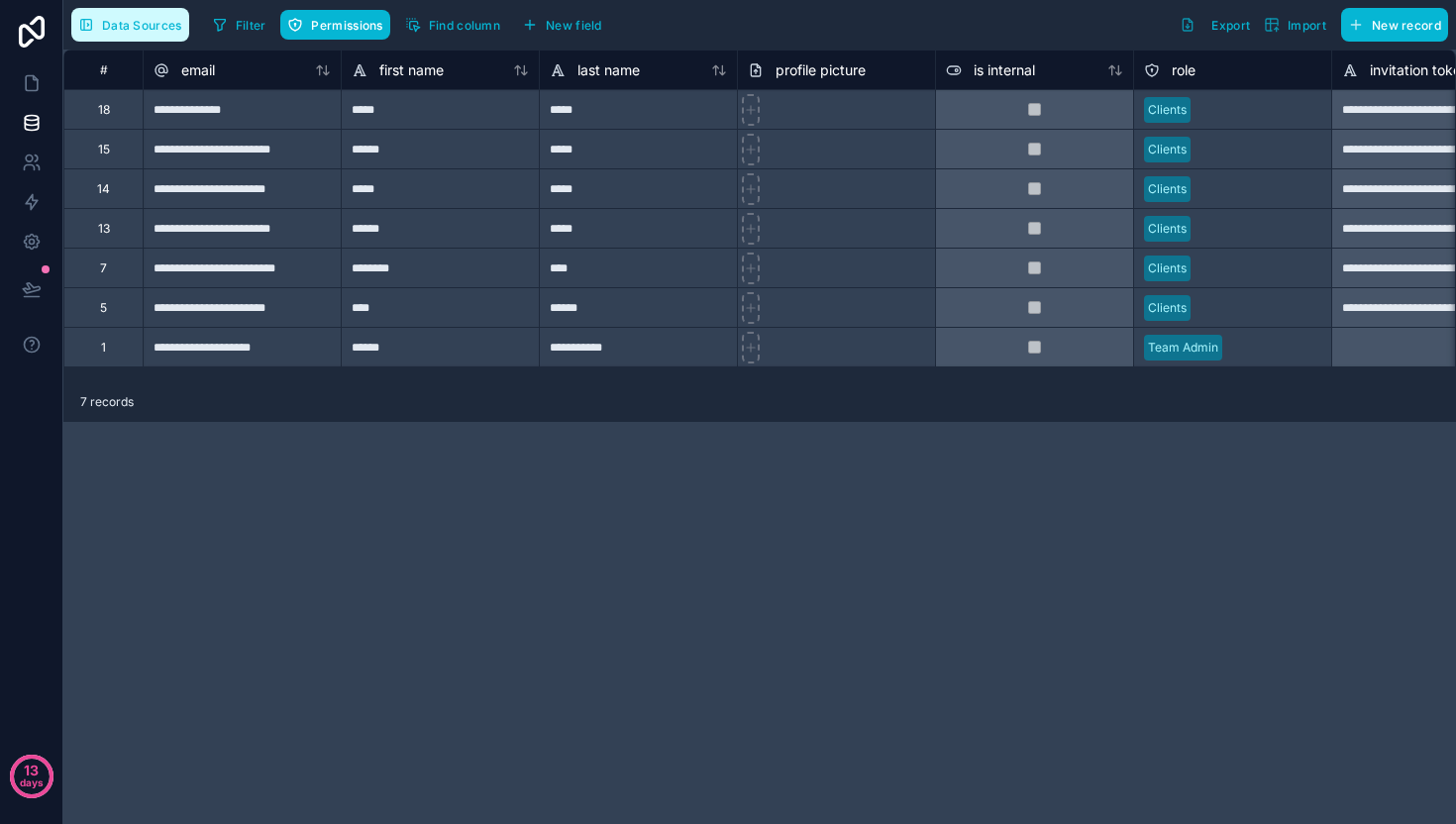 click on "Data Sources" at bounding box center [130, 25] 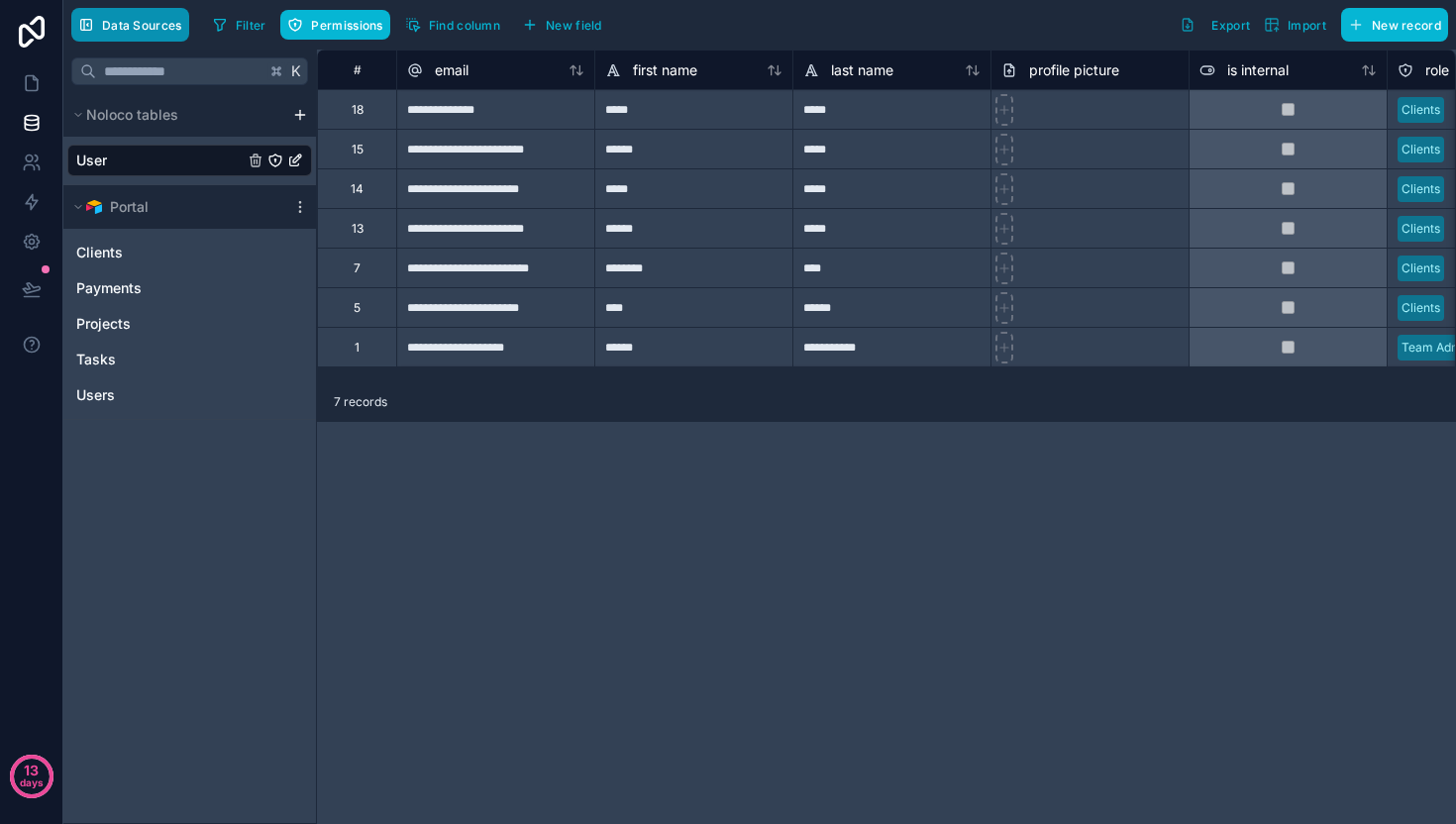 click on "Data Sources" at bounding box center [130, 25] 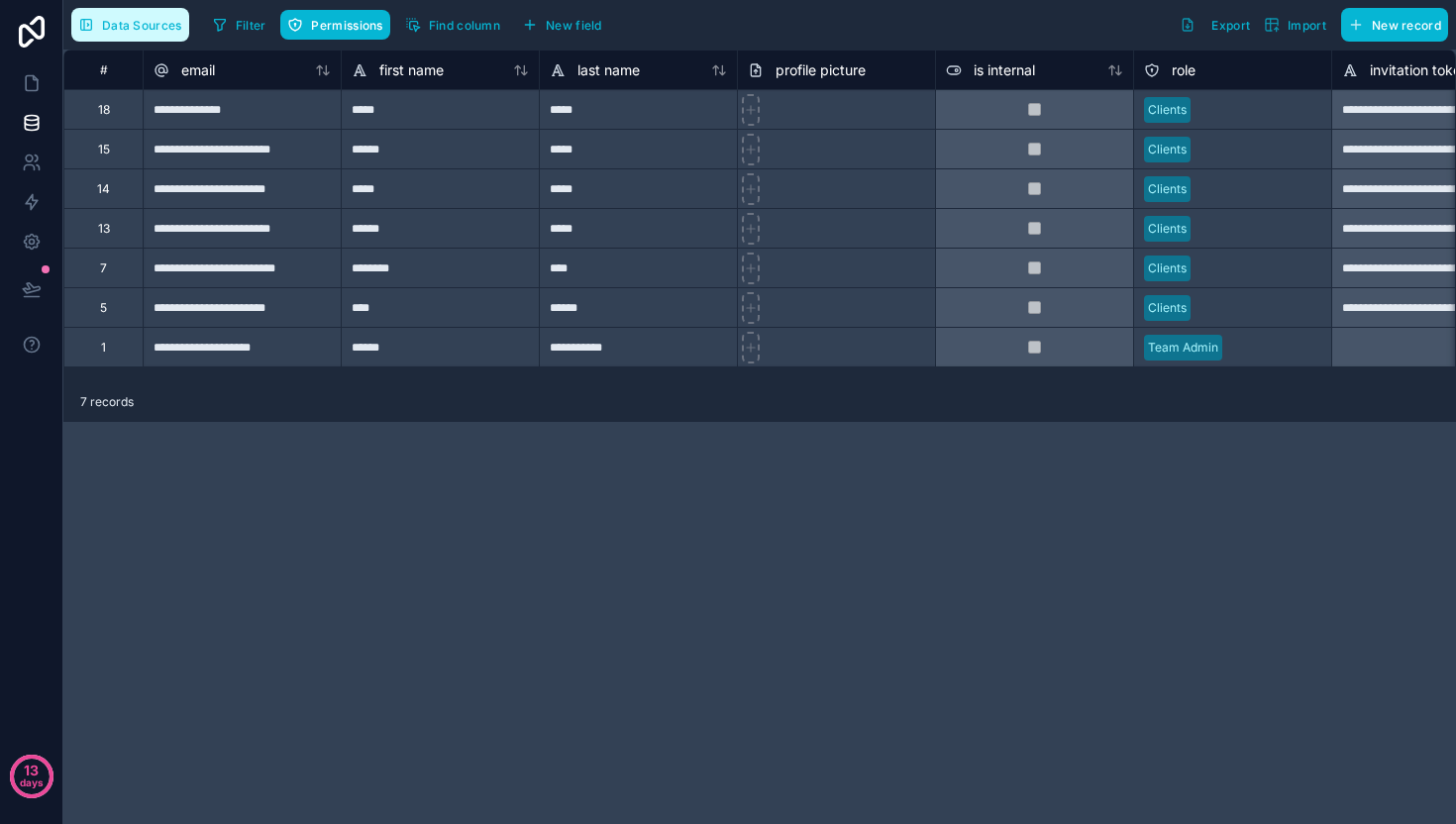 click on "Data Sources" at bounding box center [130, 25] 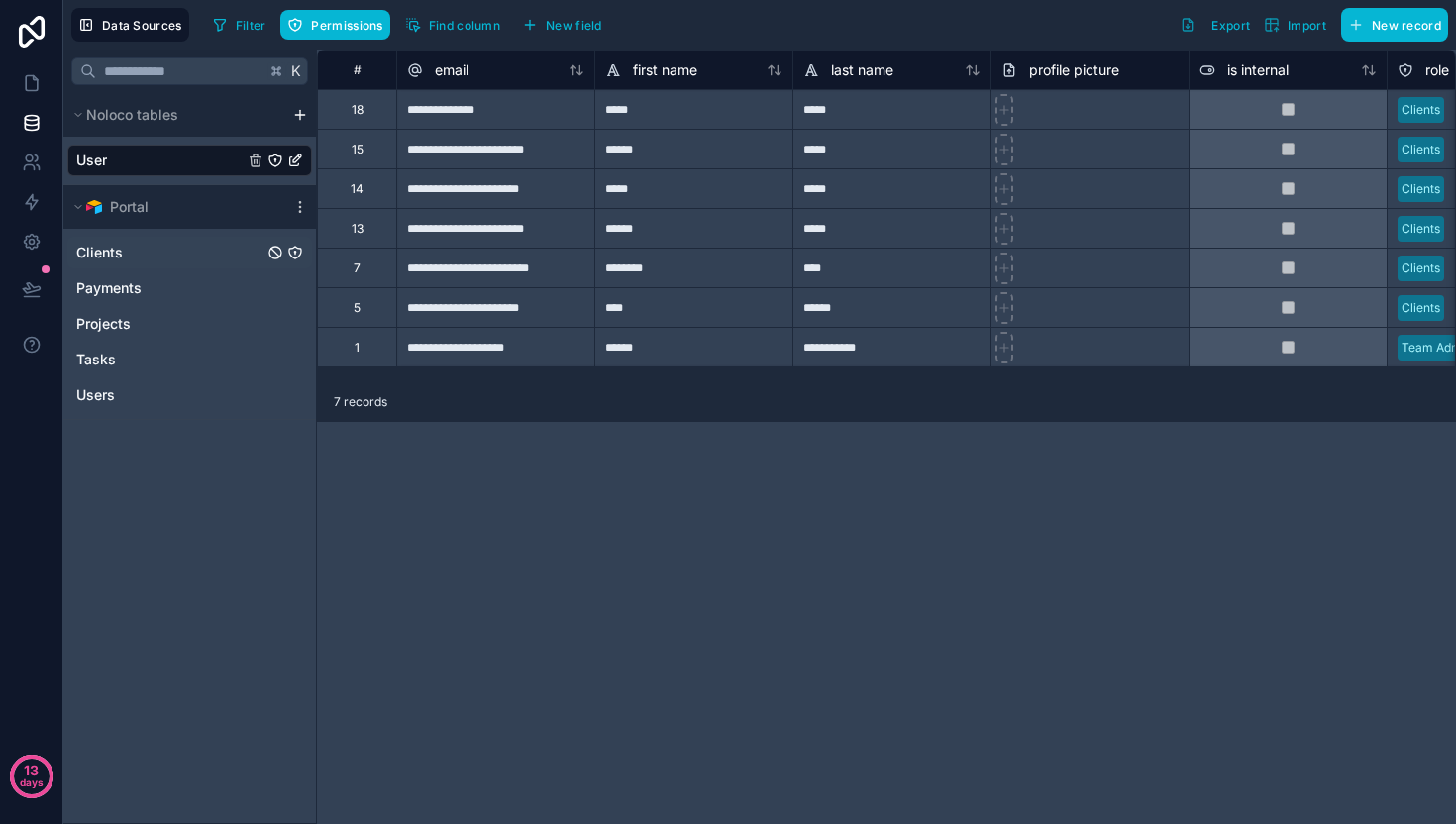 click on "Clients" at bounding box center [189, 253] 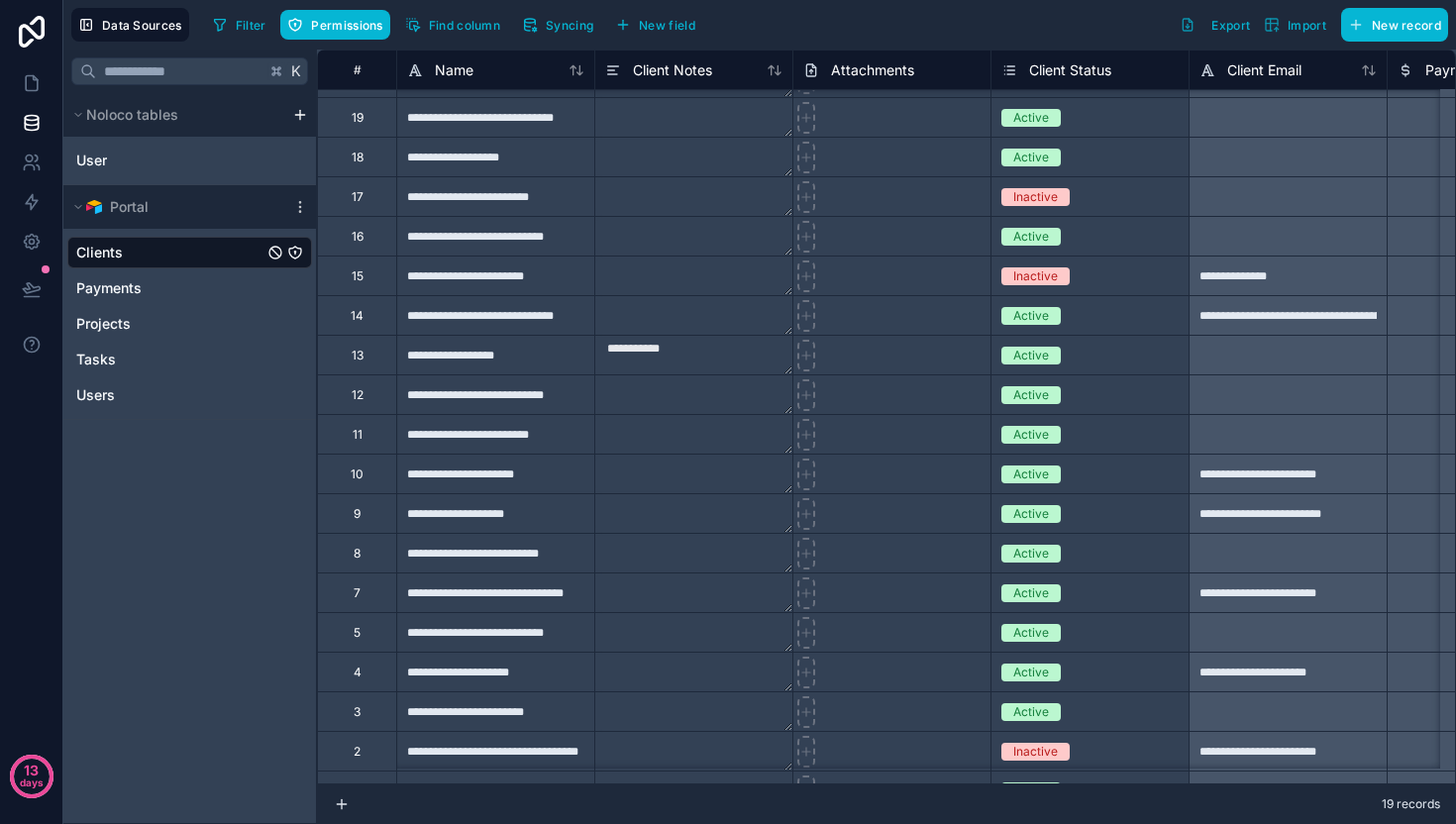 scroll, scrollTop: 39, scrollLeft: 0, axis: vertical 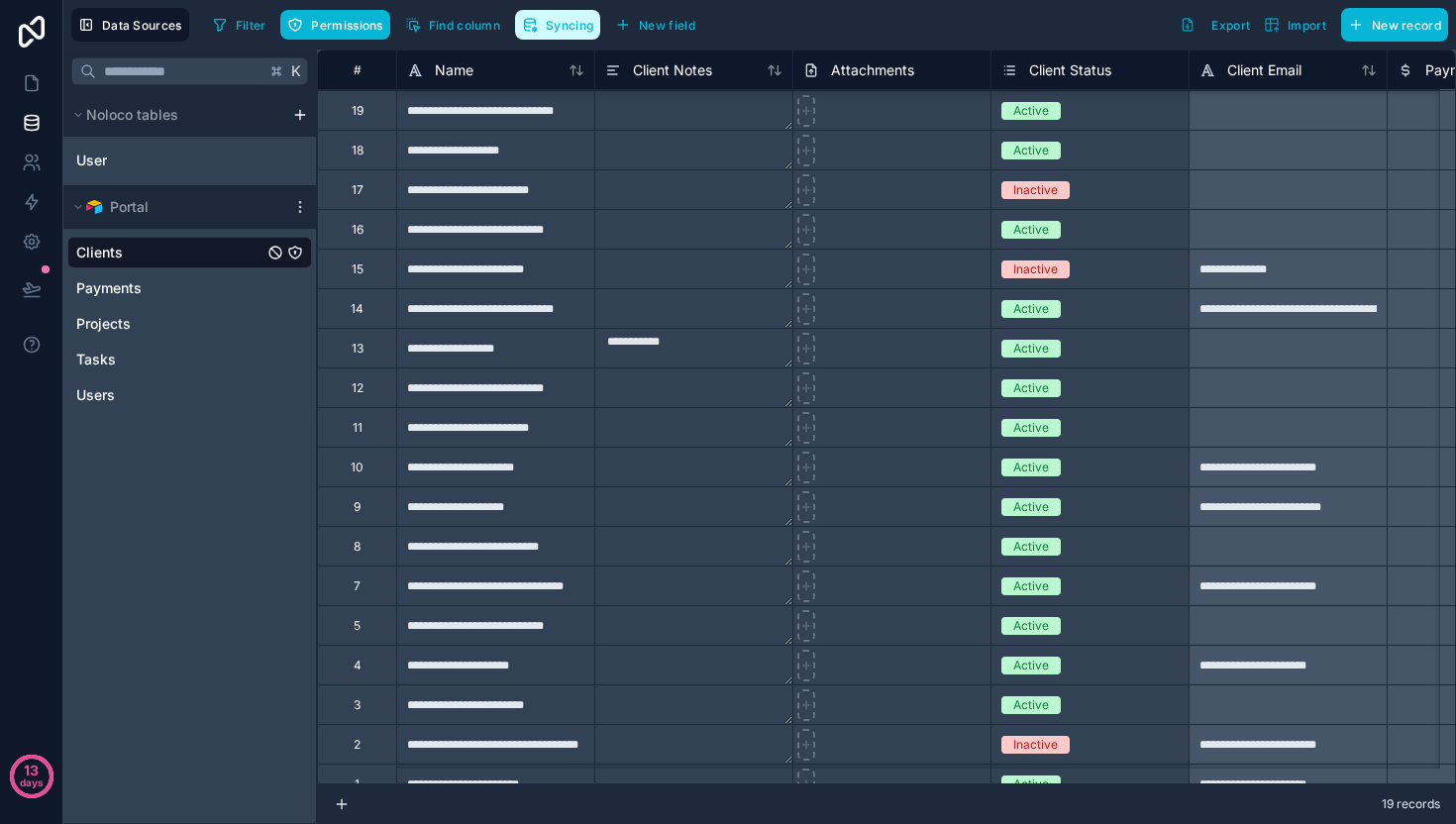 click on "Syncing" at bounding box center (570, 25) 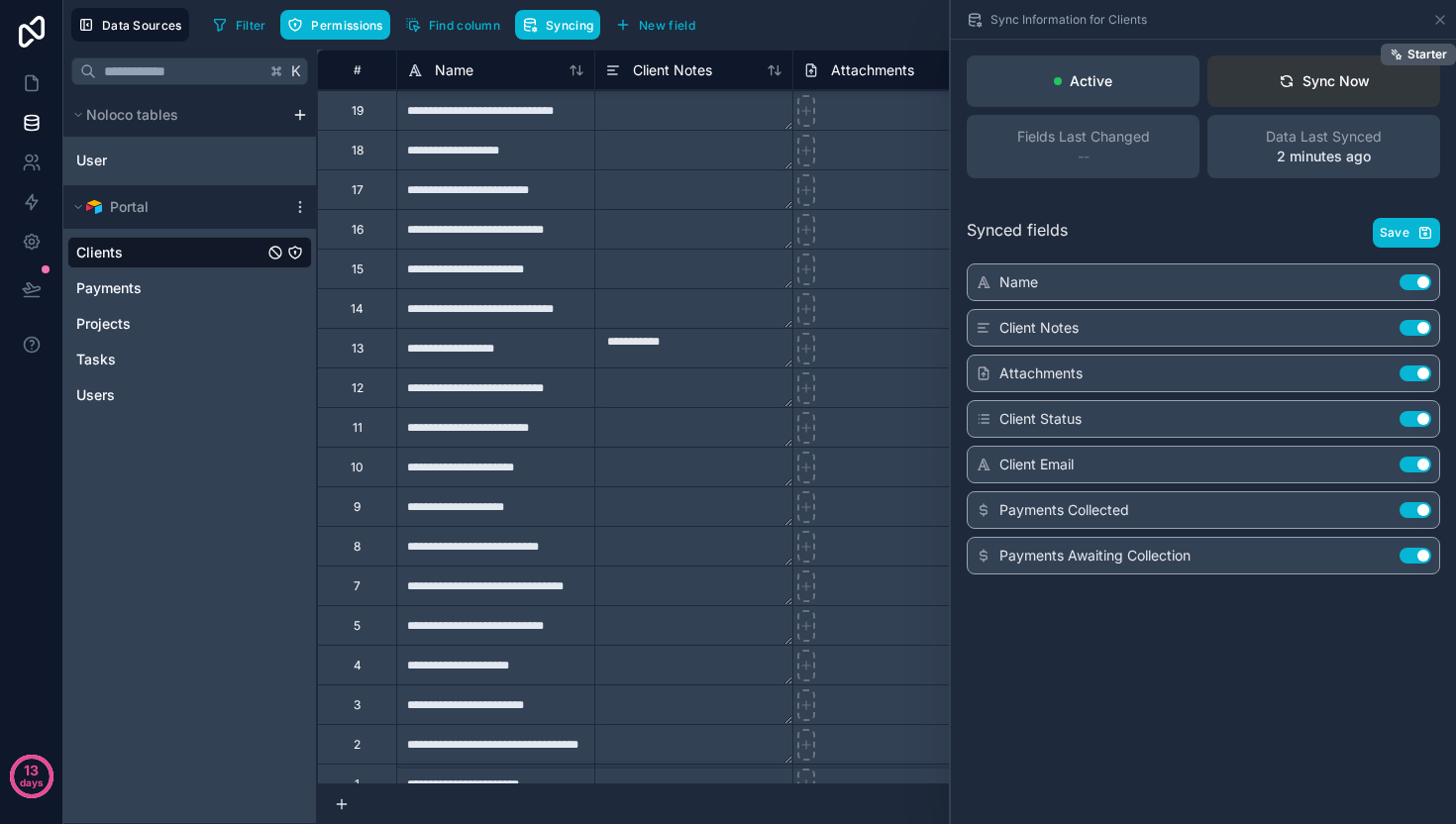 click on "Sync Now" at bounding box center [1324, 81] 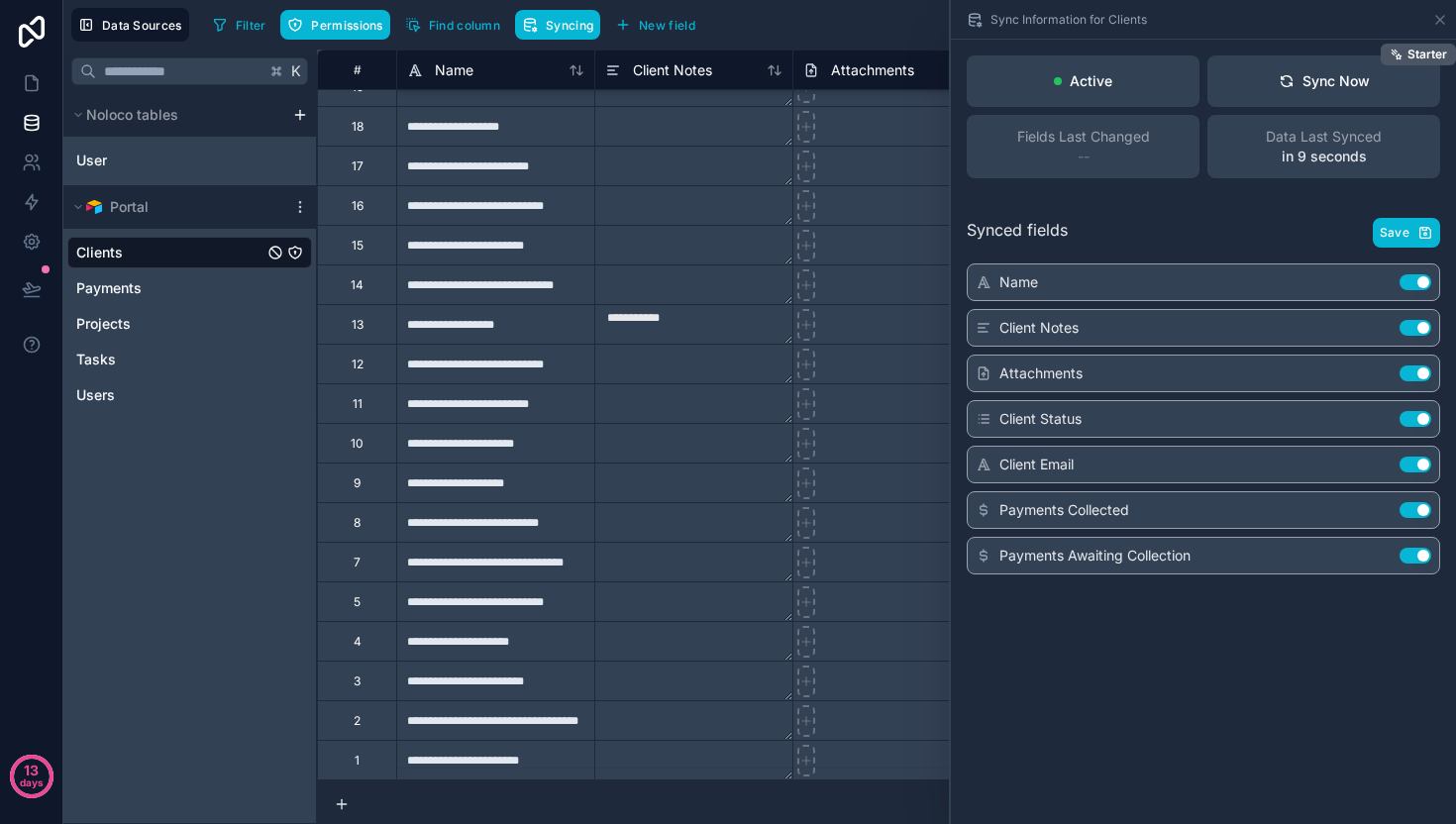scroll, scrollTop: 0, scrollLeft: 0, axis: both 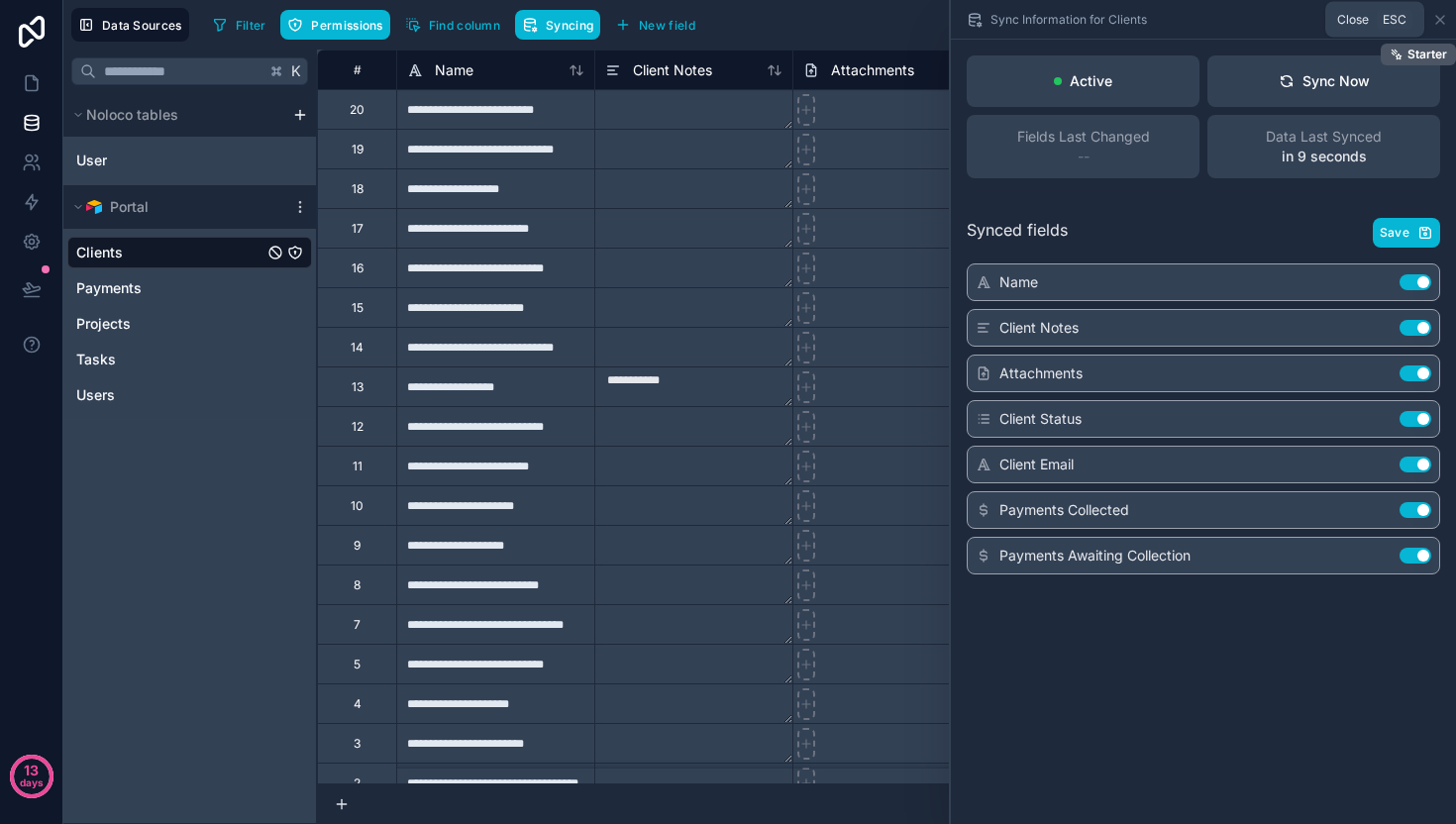 drag, startPoint x: 1439, startPoint y: 14, endPoint x: 1403, endPoint y: 38, distance: 43.266615 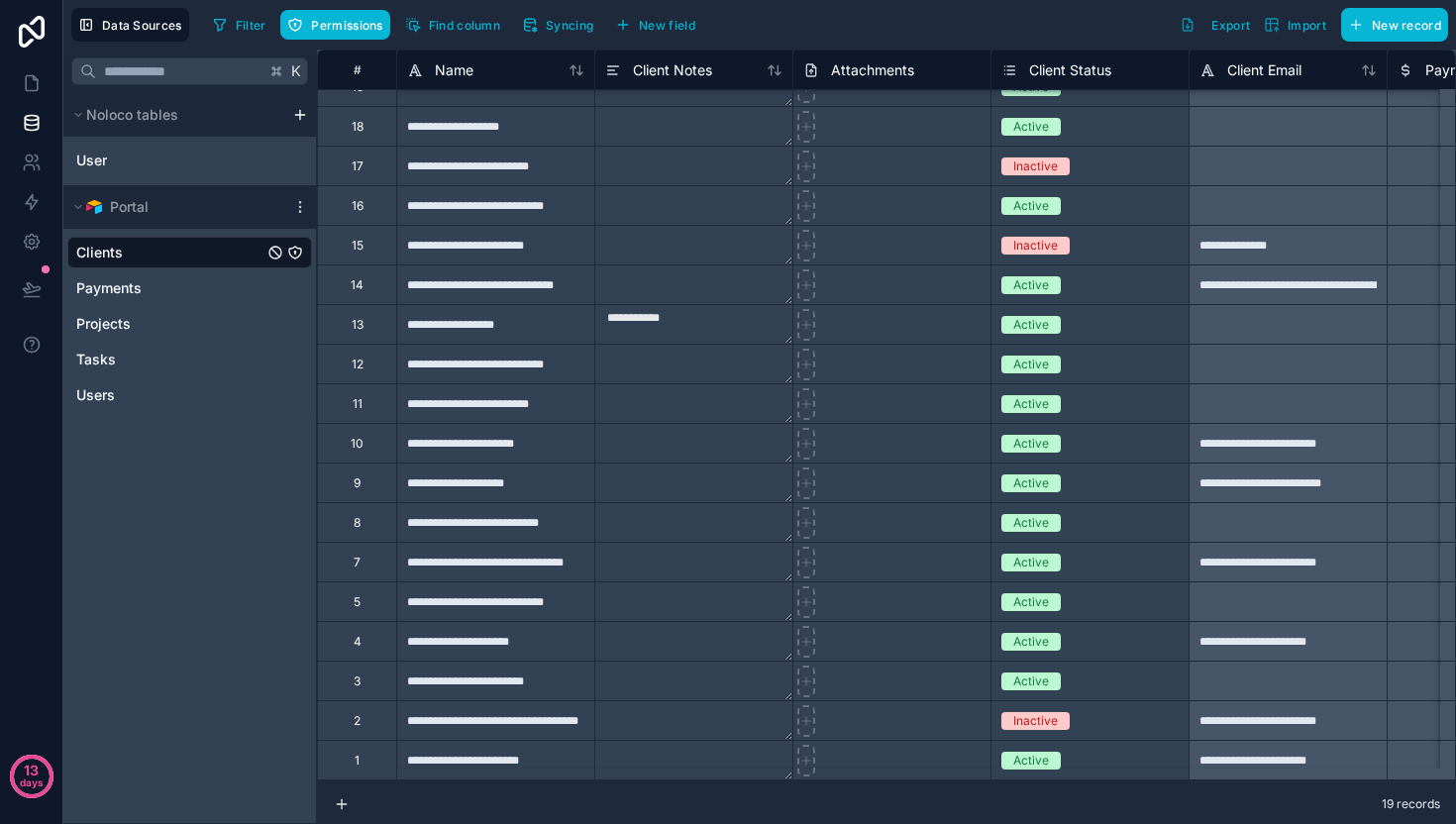 scroll, scrollTop: 0, scrollLeft: 0, axis: both 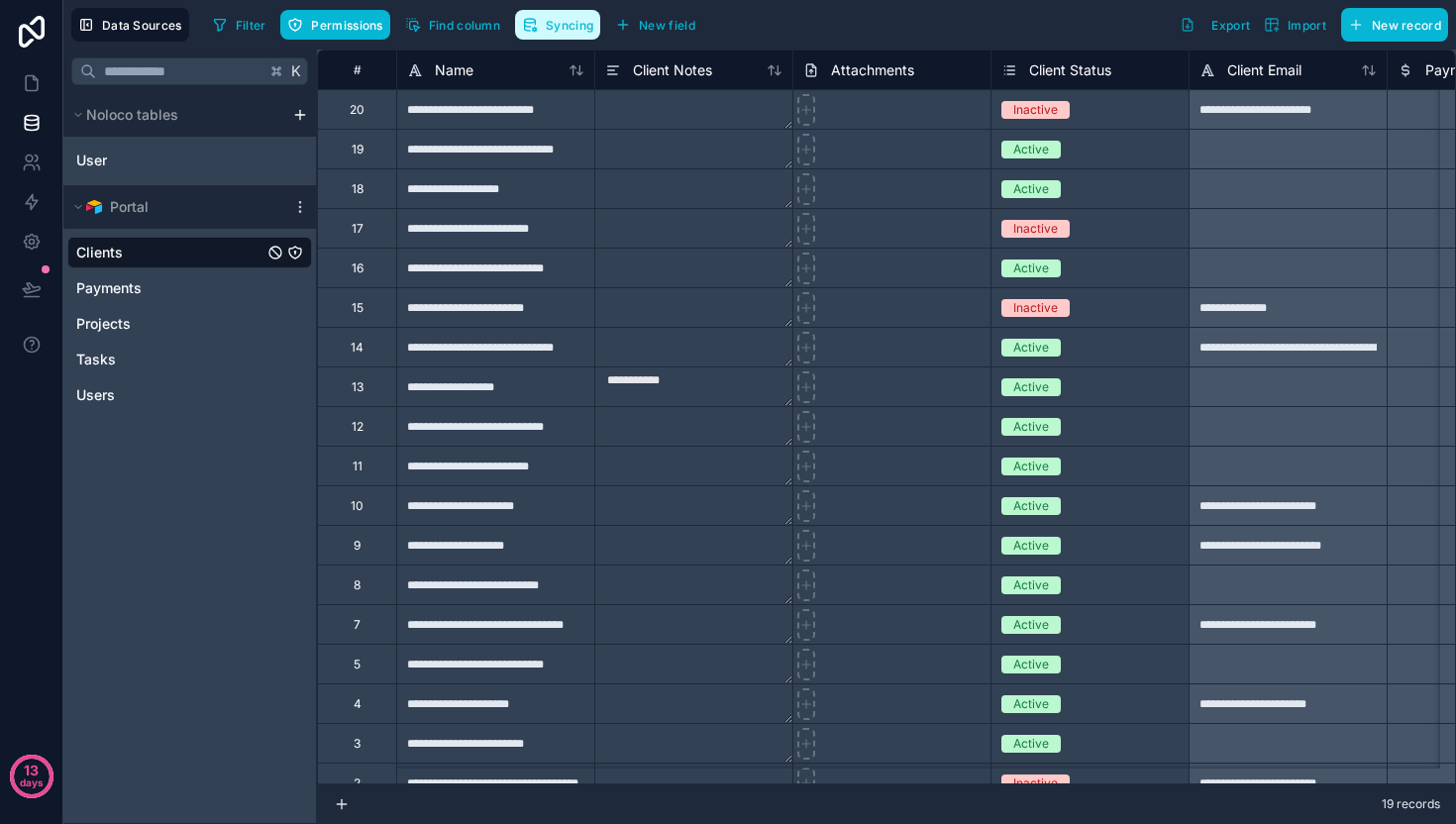 click on "Syncing" at bounding box center (558, 25) 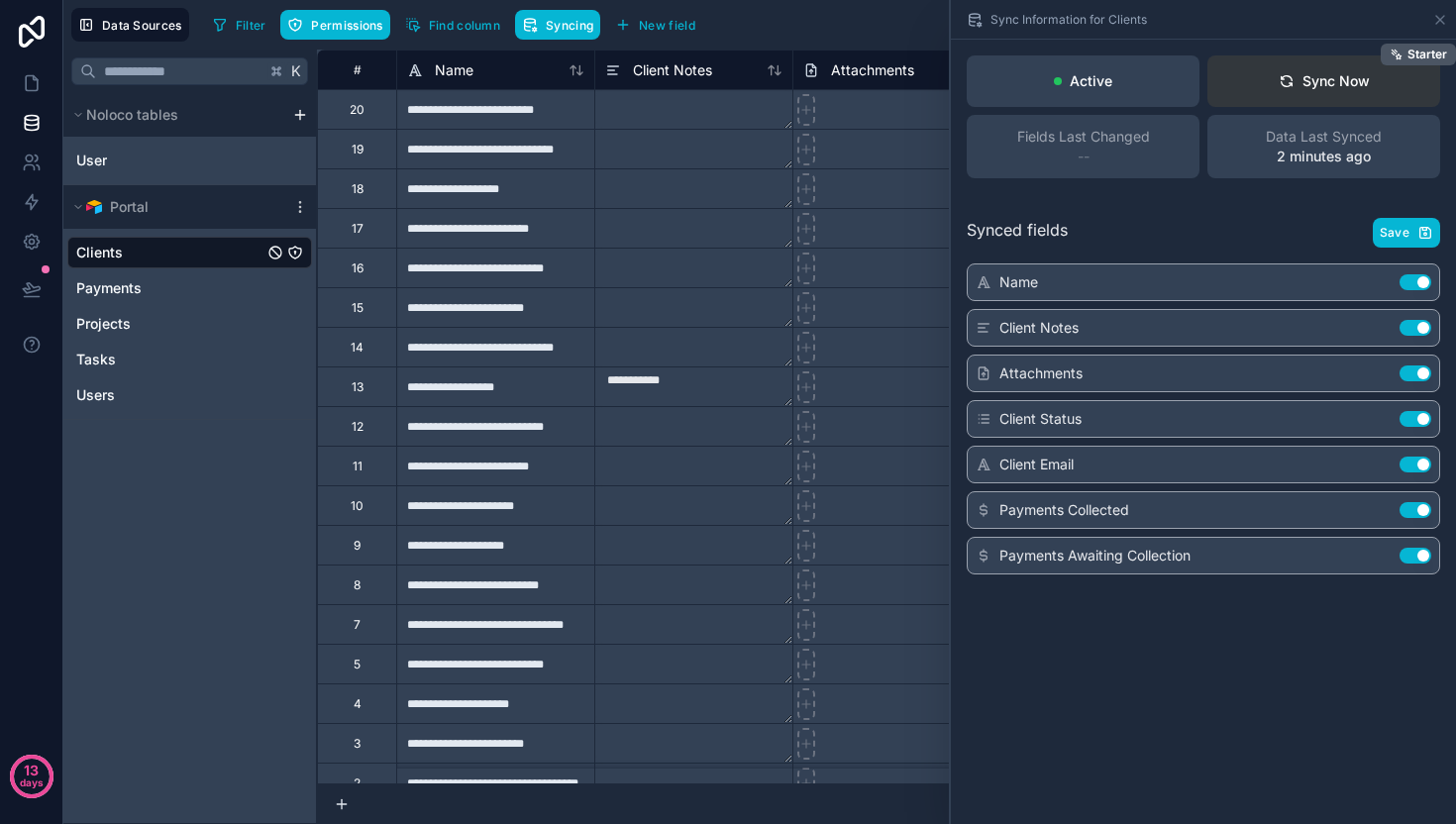click on "Sync Now Starter" at bounding box center (1323, 81) 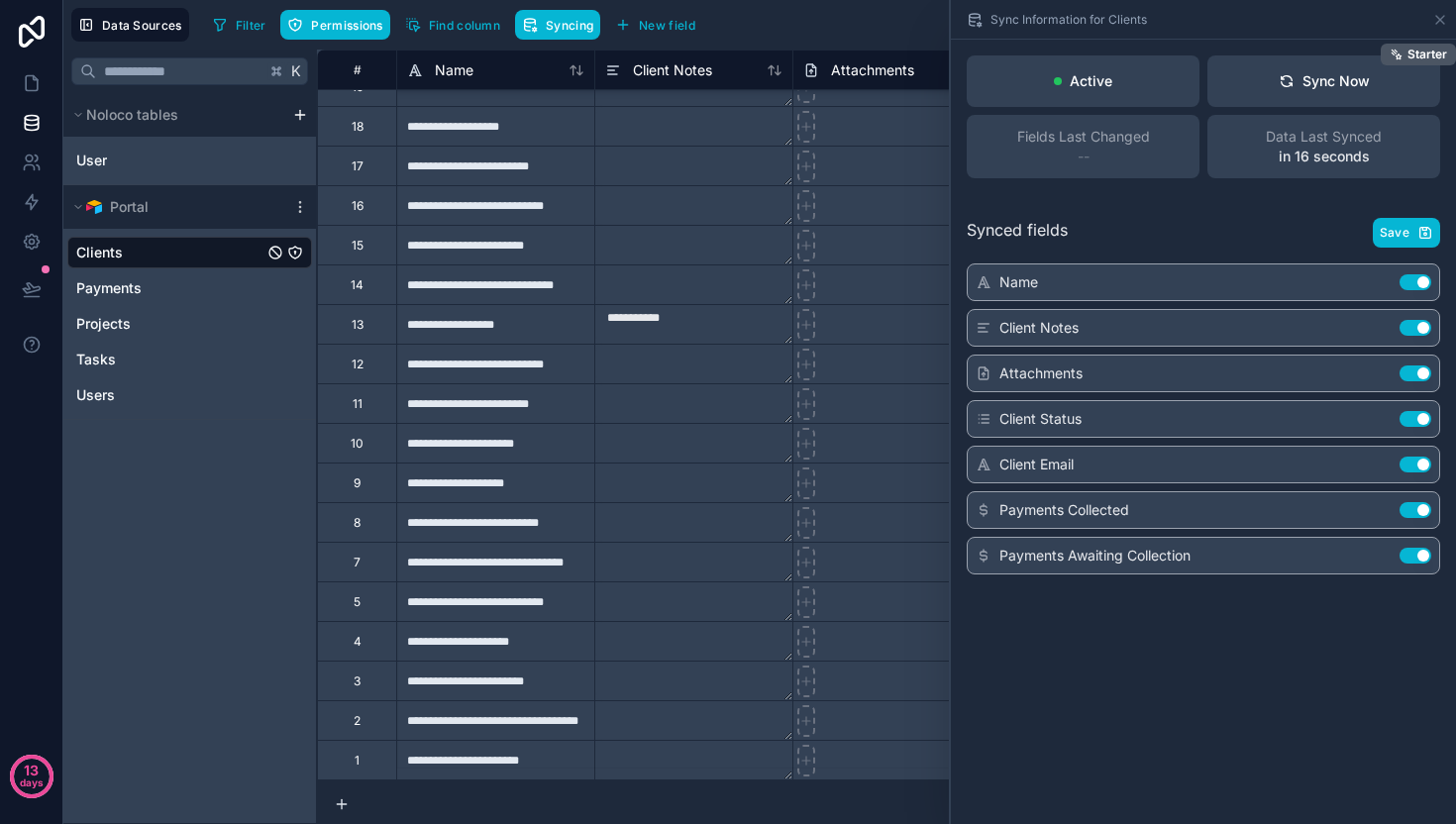 scroll, scrollTop: 0, scrollLeft: 0, axis: both 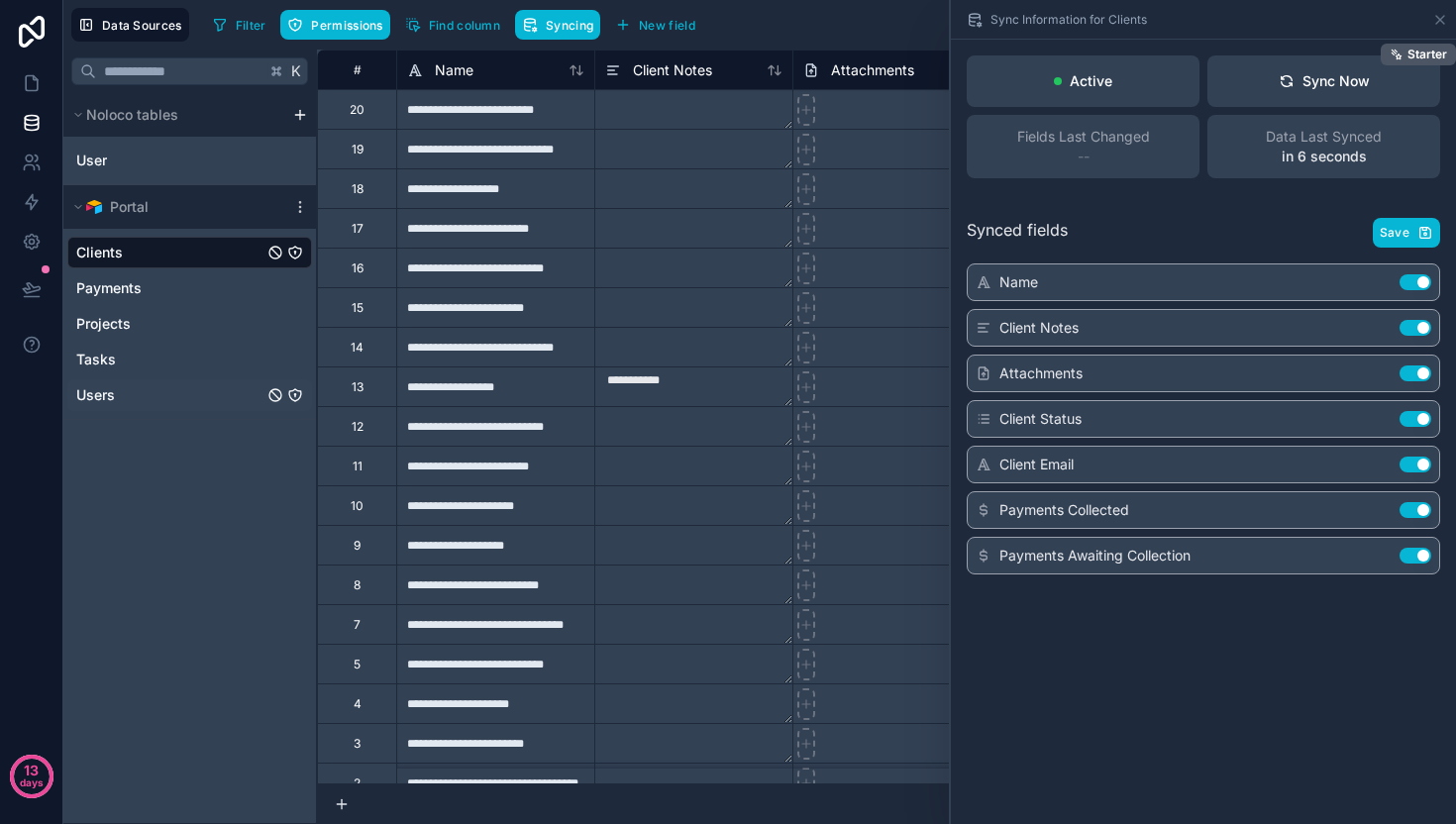 click on "Users" at bounding box center [189, 395] 